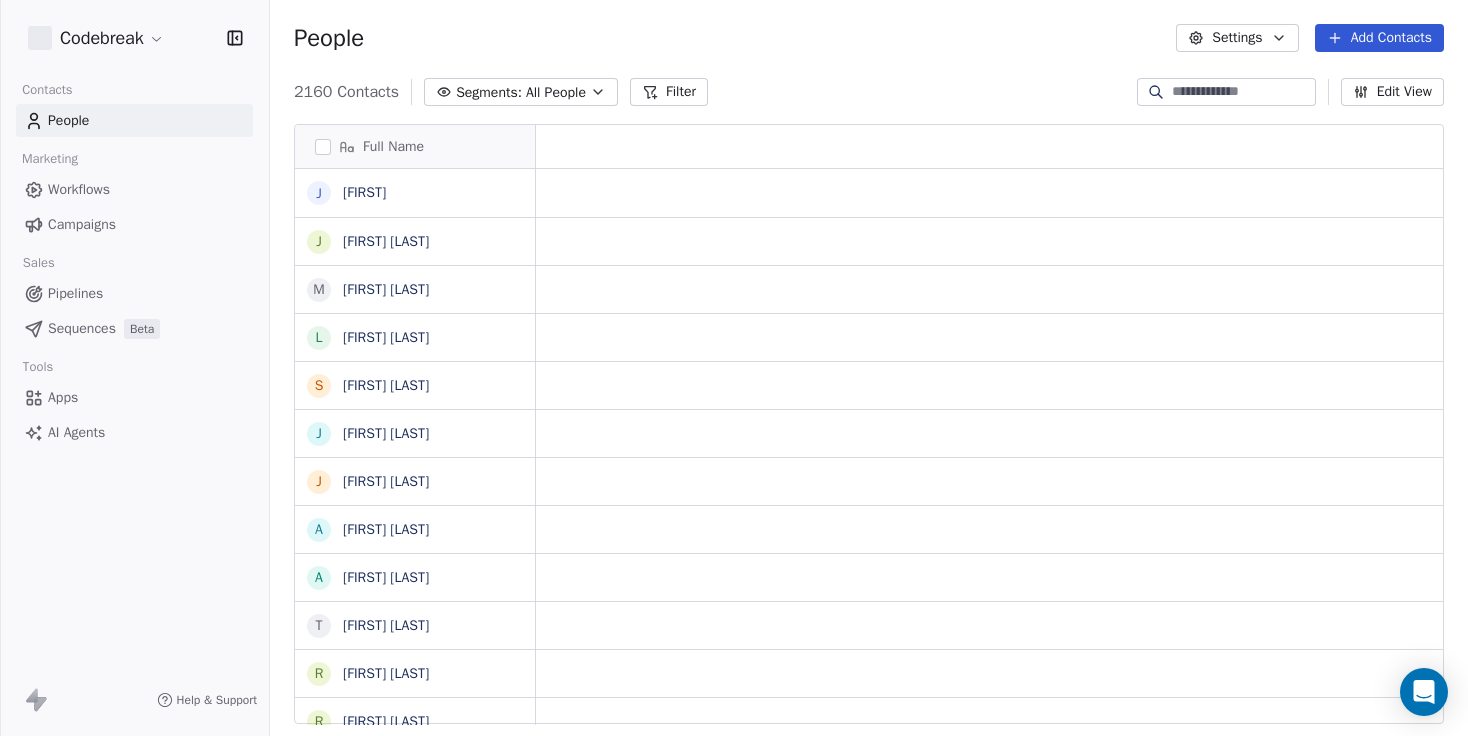 scroll, scrollTop: 0, scrollLeft: 0, axis: both 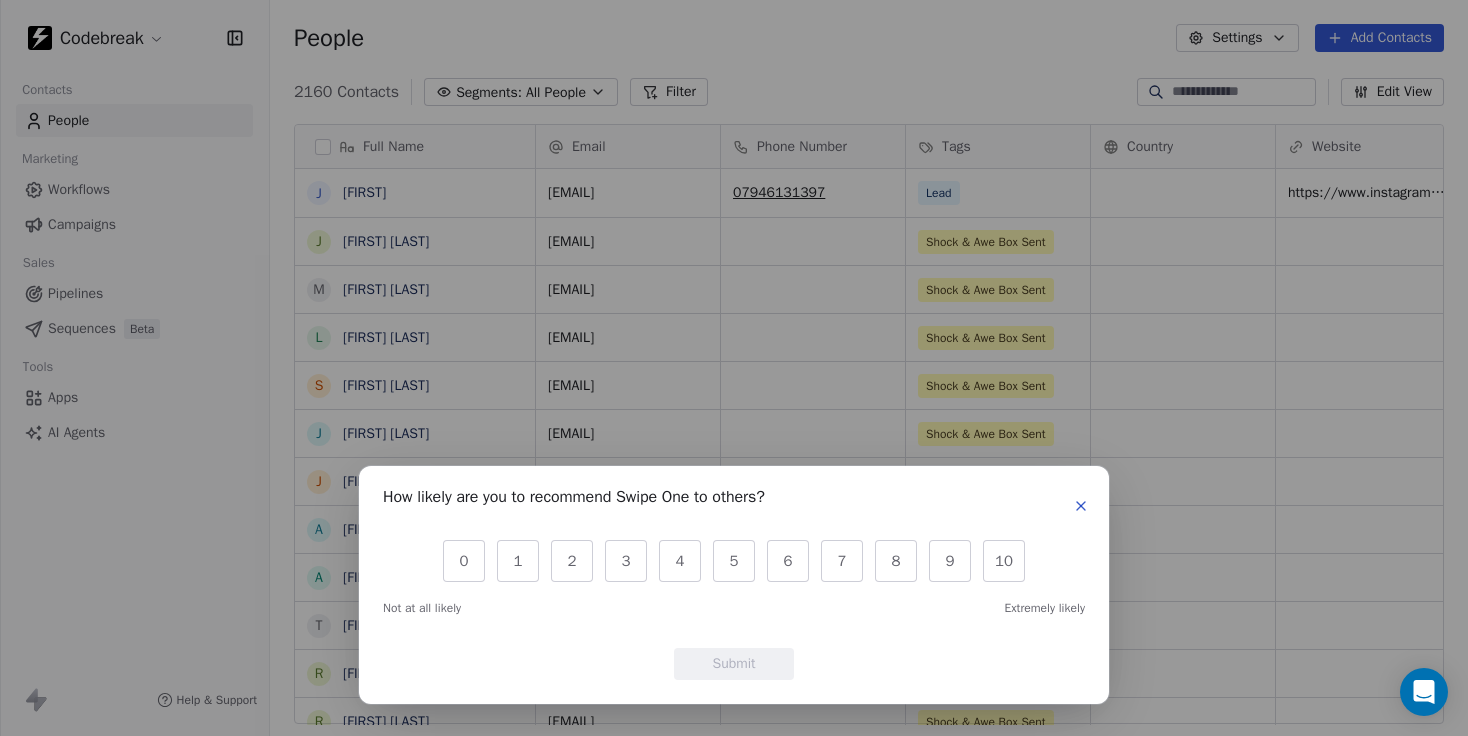 click on "Full Name J Josh J Joanna Clare Malone M Maryam Achoukhi L Laura Copley S Susie Samuel J Jenny Guyat j julie aspinall A Alan Patrick Robinson A Alex McVey T Tom Foster R Robert Moss R Renato Serra G Gwen Bailey D David Black S Sandra James K Kate Allen B Ben Sweeney L Lee McCloy A Aaron Holmes C Claire Macpherson E Elisa Powell B Brad Chambers G Graham Couling D Doug Douglas P Paul Reeve K Kim Hayman N Natasha Baker A Alan Haynes R Ryan Irwin N Nichola Witcombe-Tant S Stephanie Williams P Paul Email Phone Number Tags Country Website Job Title Status Contact Source josh@example.com 07946131397 Lead https://www.instagram.com/jhubbardfitness/ vets@example.com Shock & Awe Box Sent Director maryam@example.com Shock & Awe Box Sent Founder laura@example.com MD" at bounding box center (734, 368) 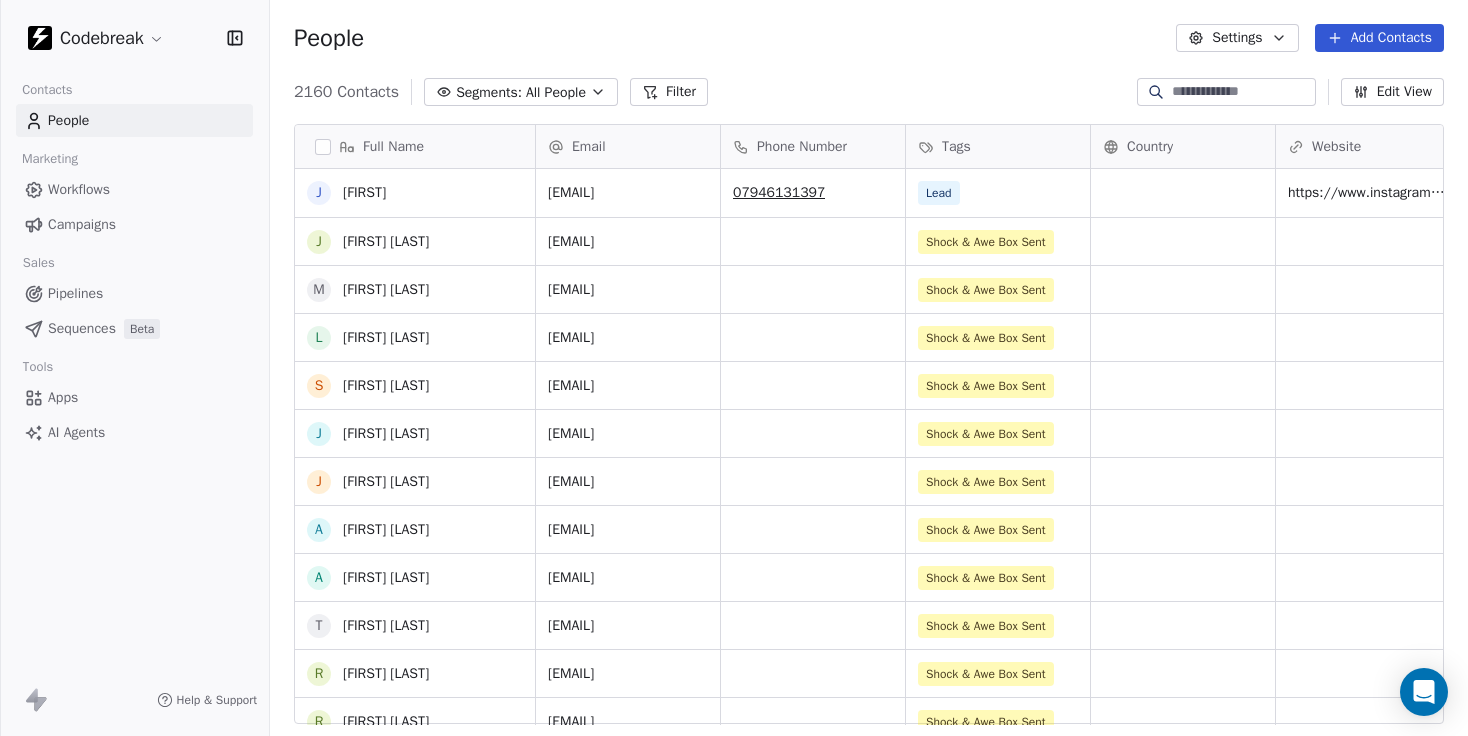 scroll, scrollTop: 58, scrollLeft: 0, axis: vertical 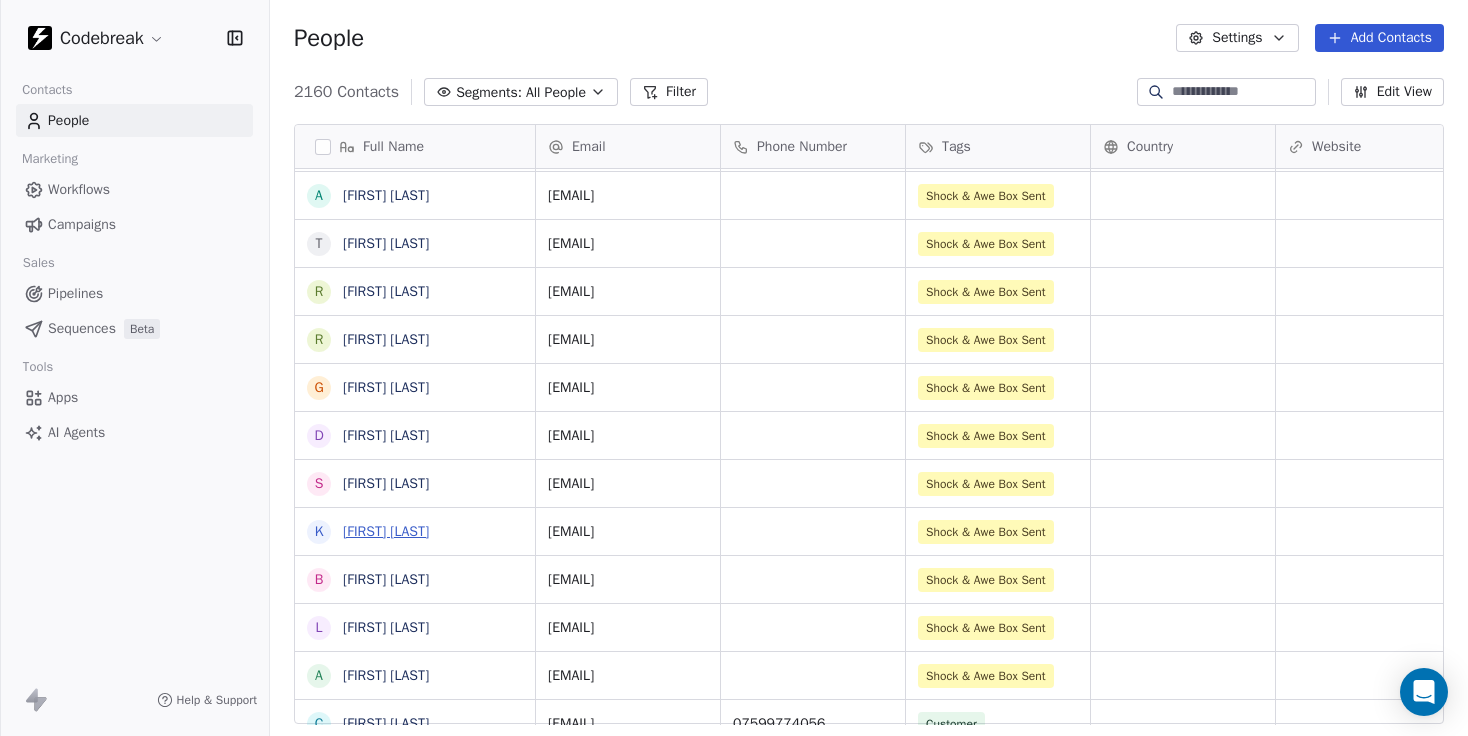 click on "[FIRST] [LAST]" at bounding box center (386, 531) 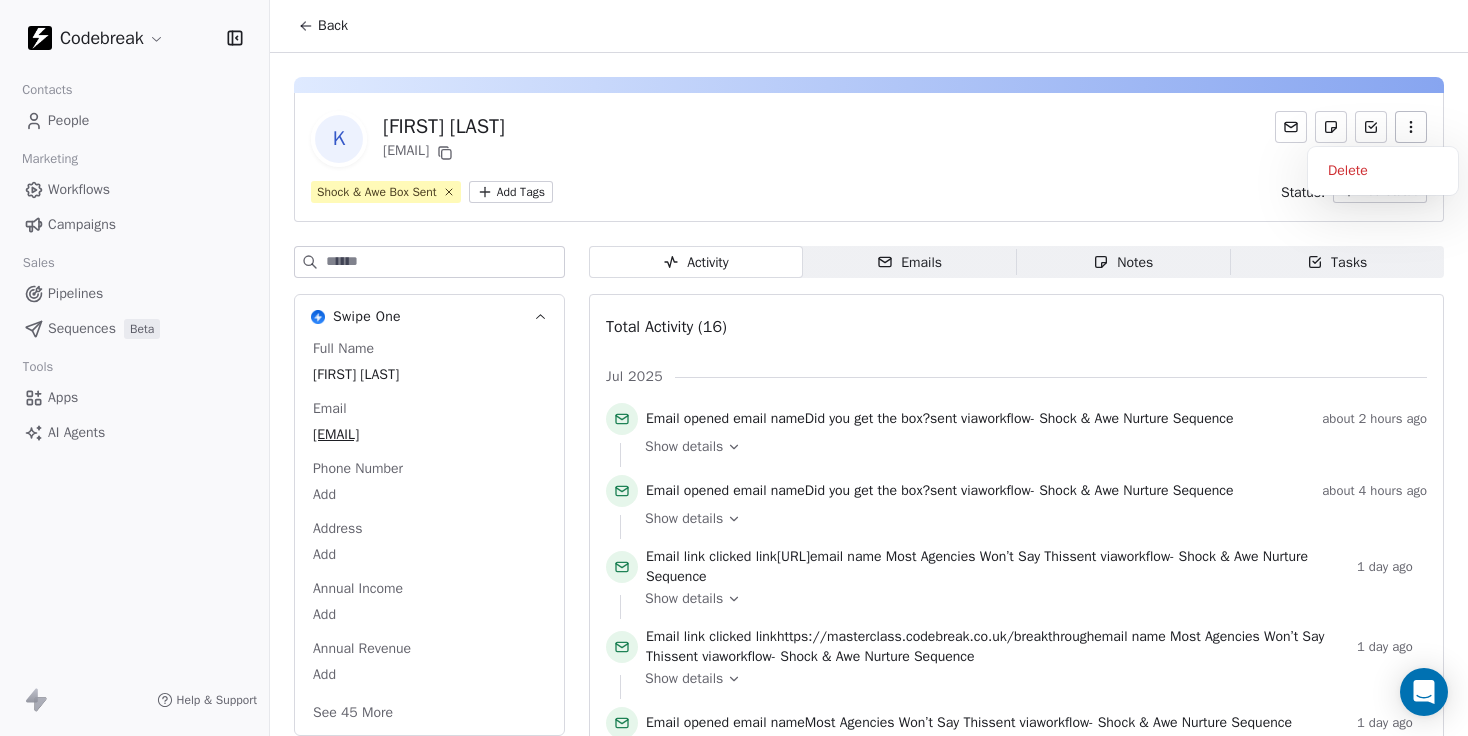 click 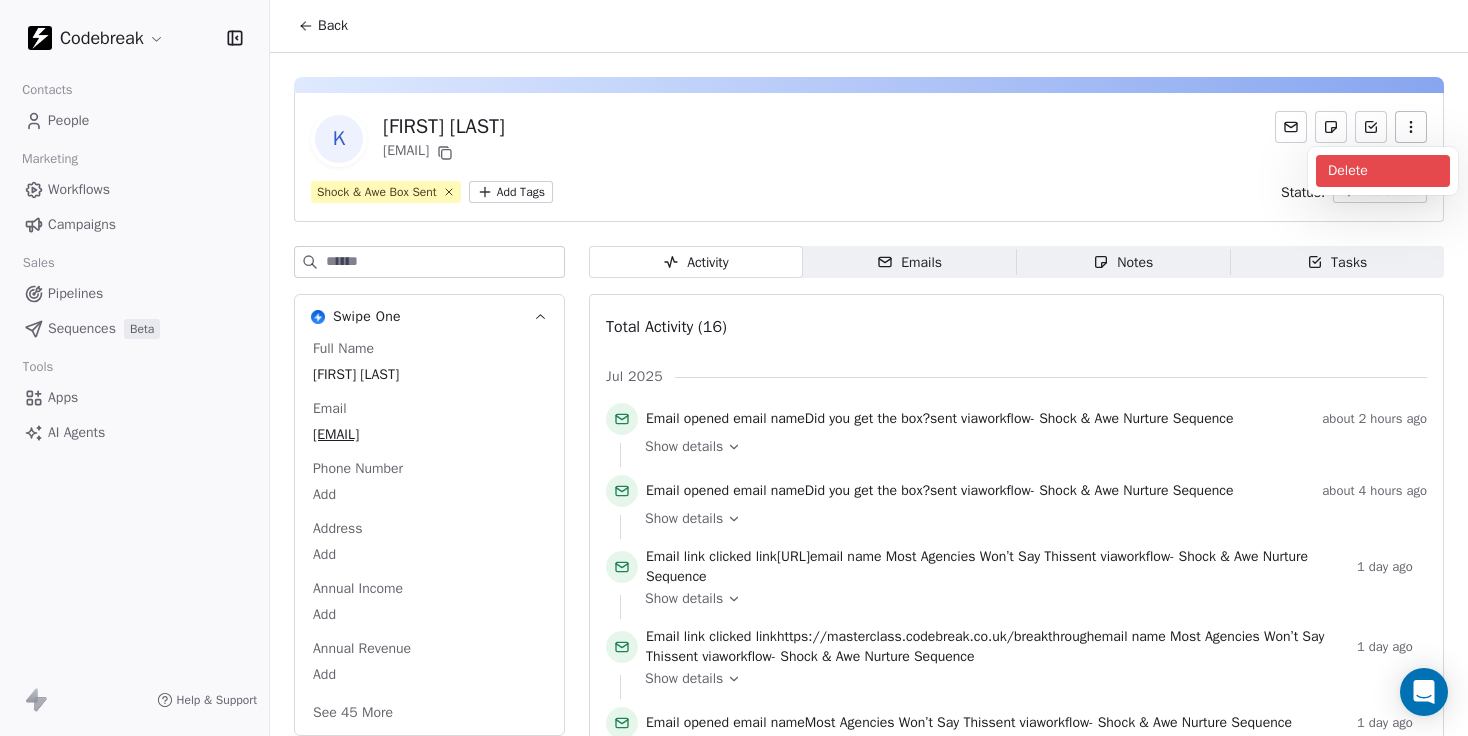 click on "Delete" at bounding box center (1383, 171) 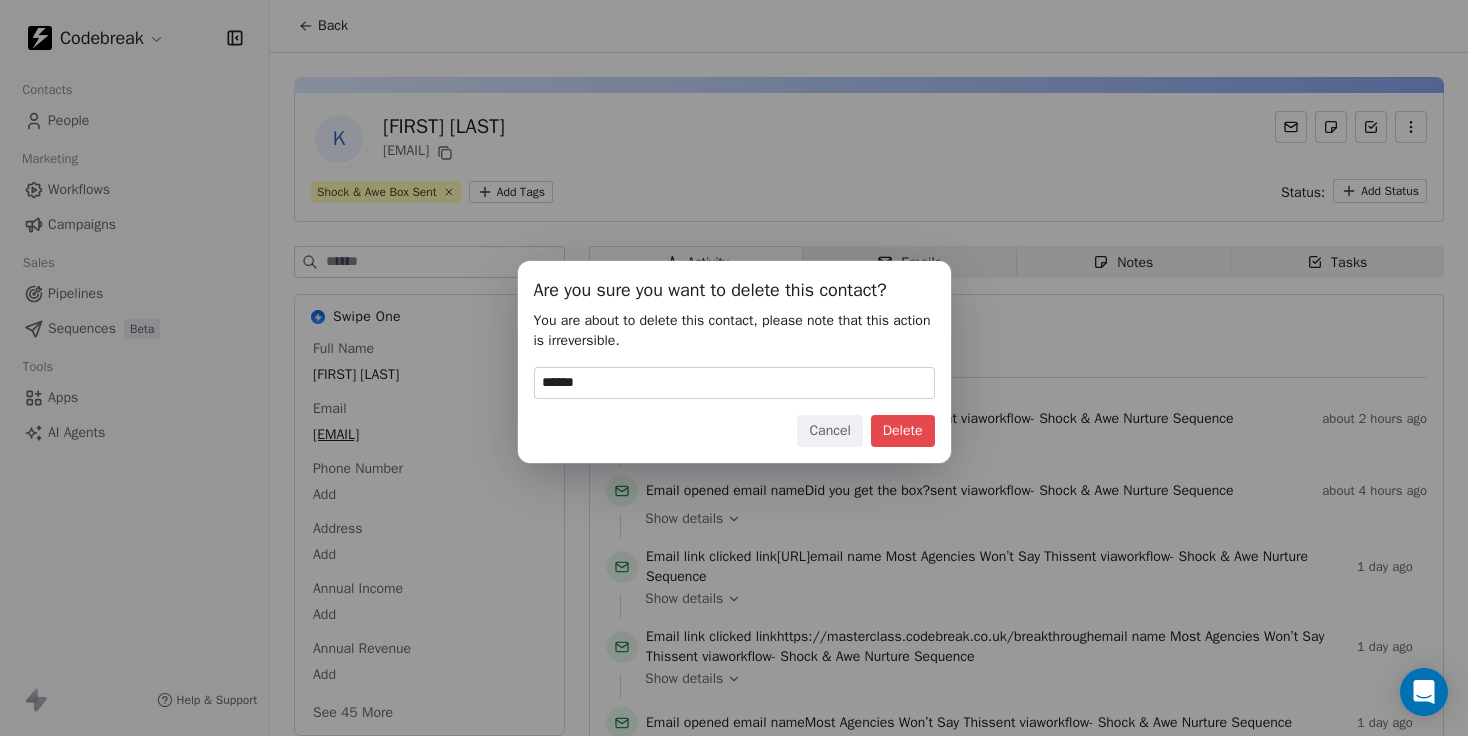 type on "******" 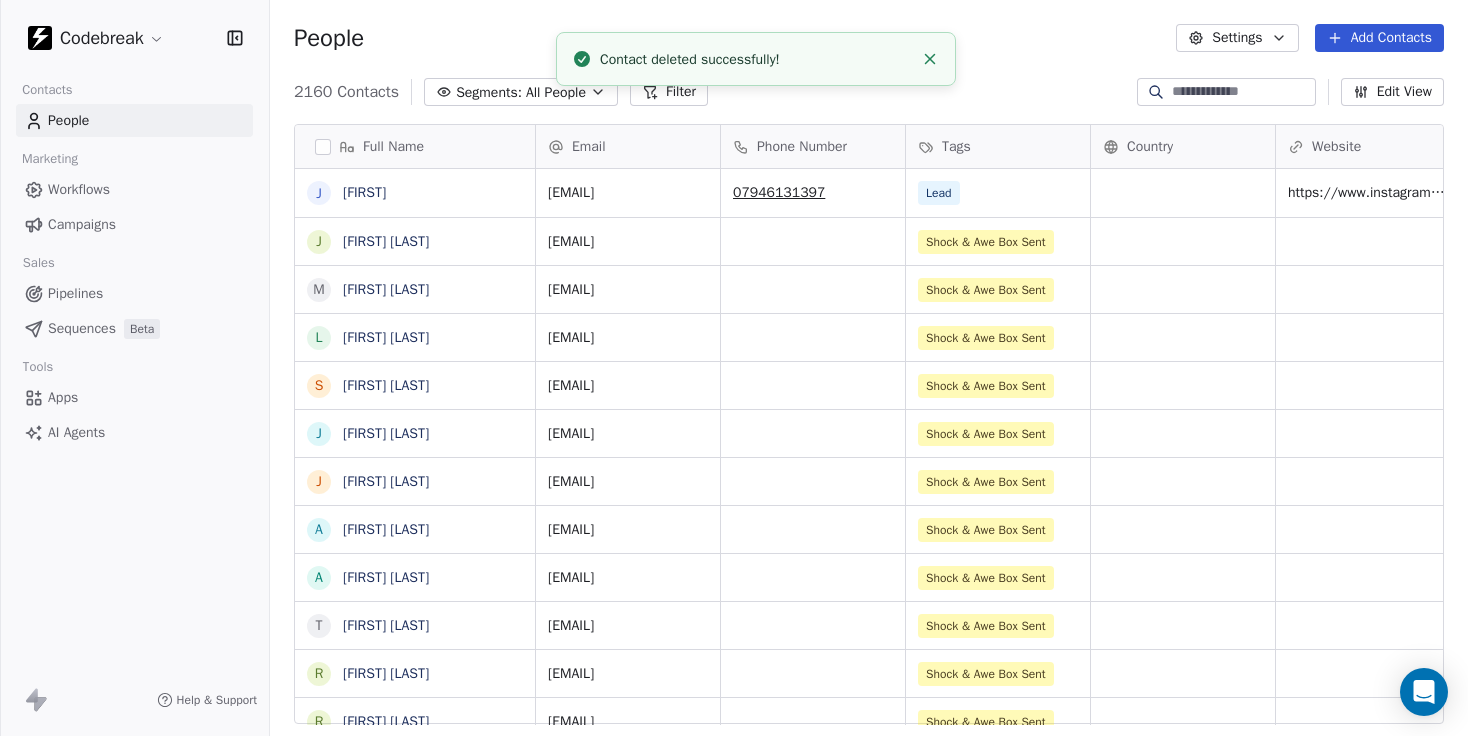 scroll, scrollTop: 382, scrollLeft: 0, axis: vertical 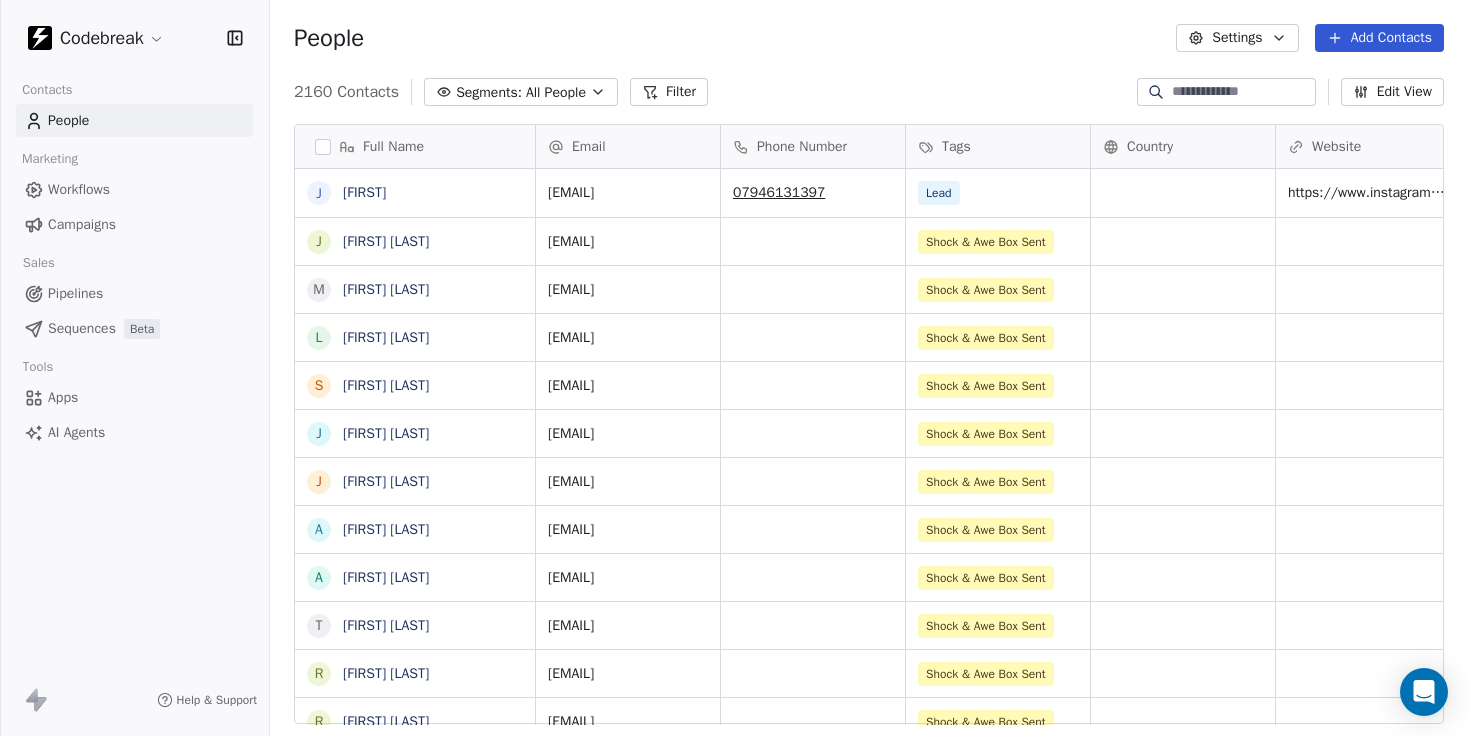 click on "Pipelines" at bounding box center (75, 293) 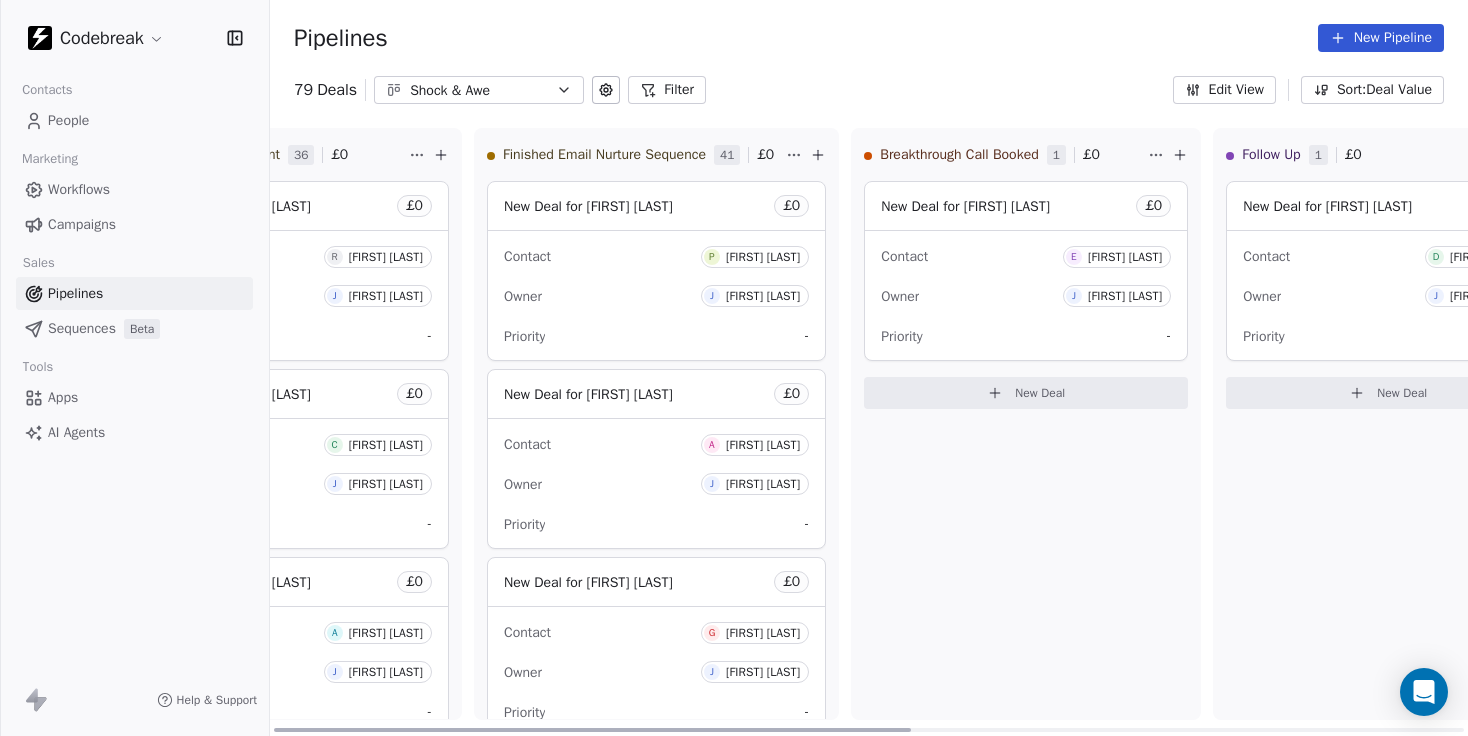 scroll, scrollTop: 0, scrollLeft: 0, axis: both 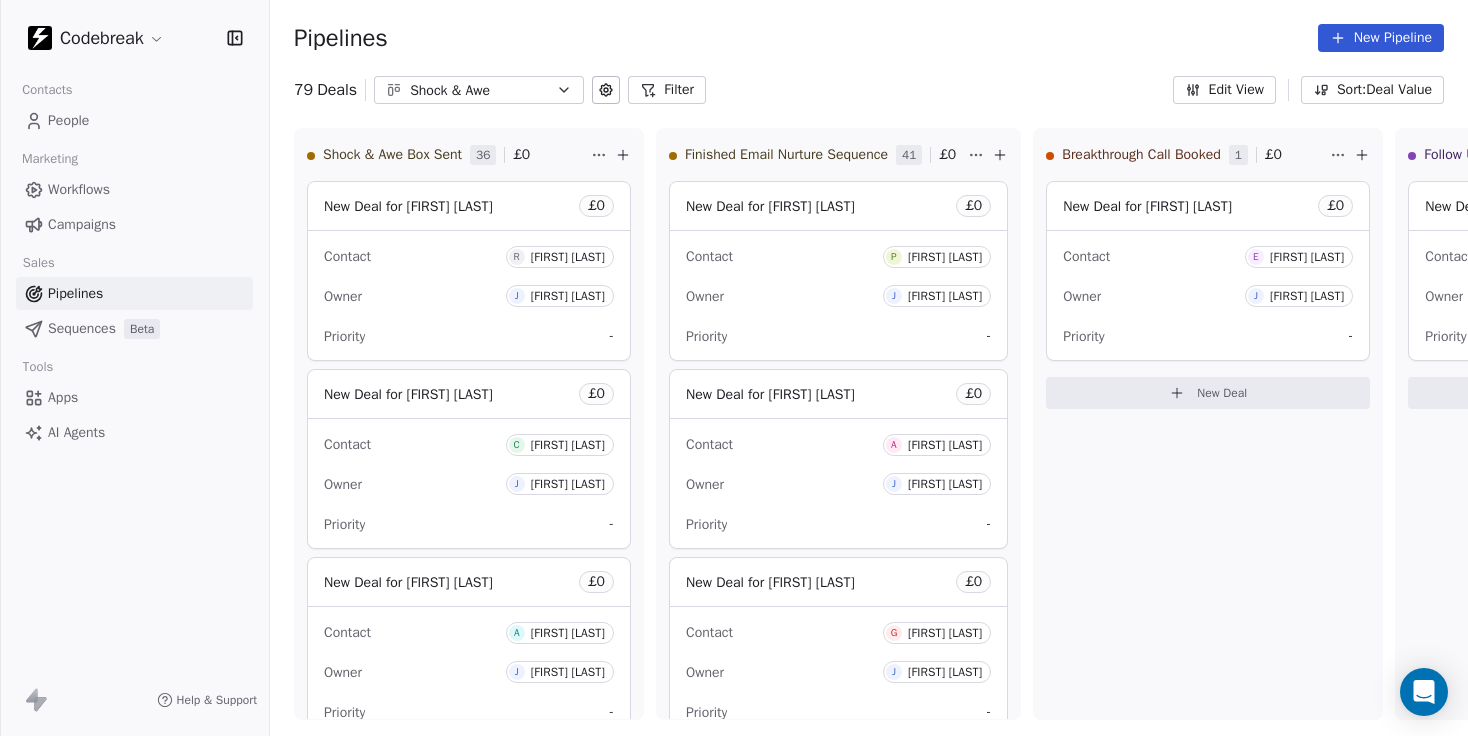 click on "Workflows" at bounding box center (79, 189) 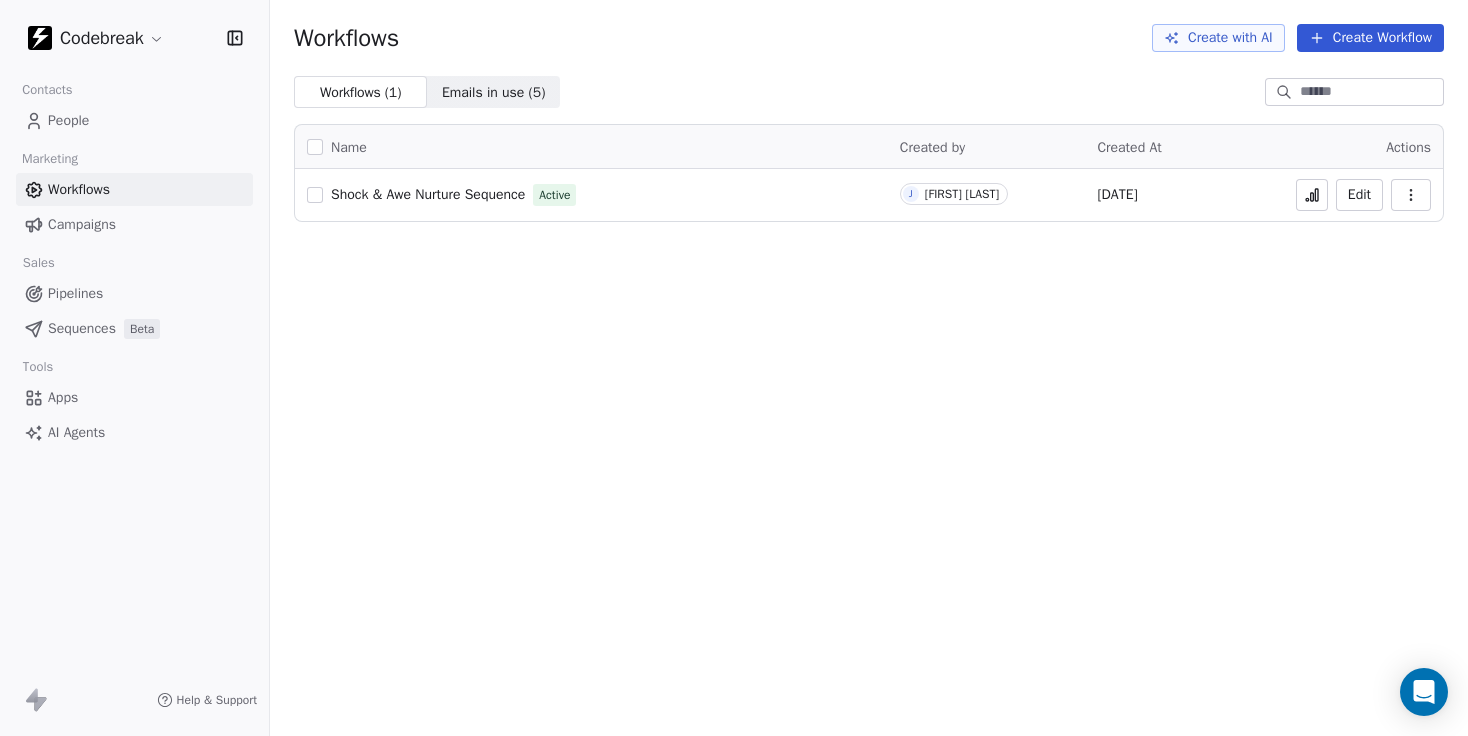 click on "Sequences" at bounding box center (82, 328) 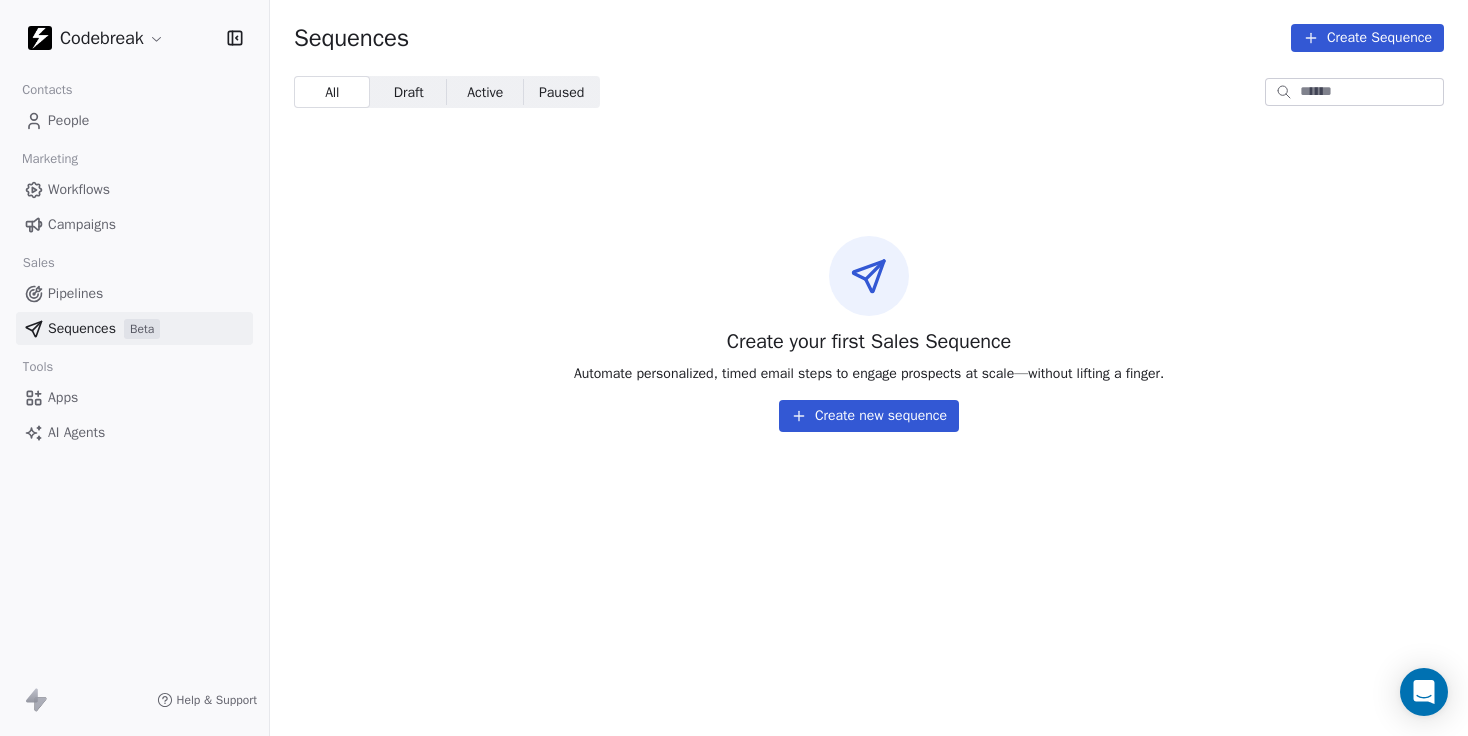 click on "Workflows" at bounding box center (79, 189) 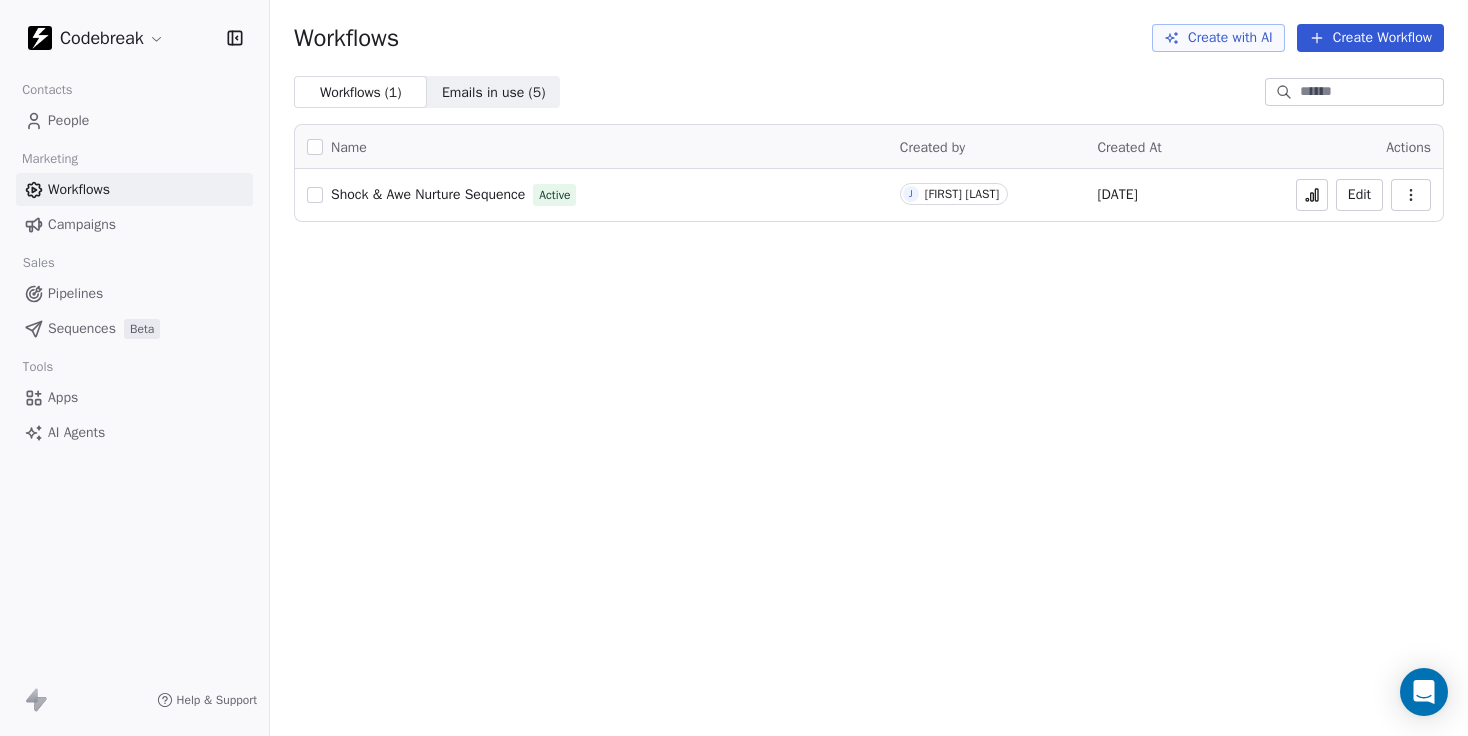 click on "Campaigns" at bounding box center [82, 224] 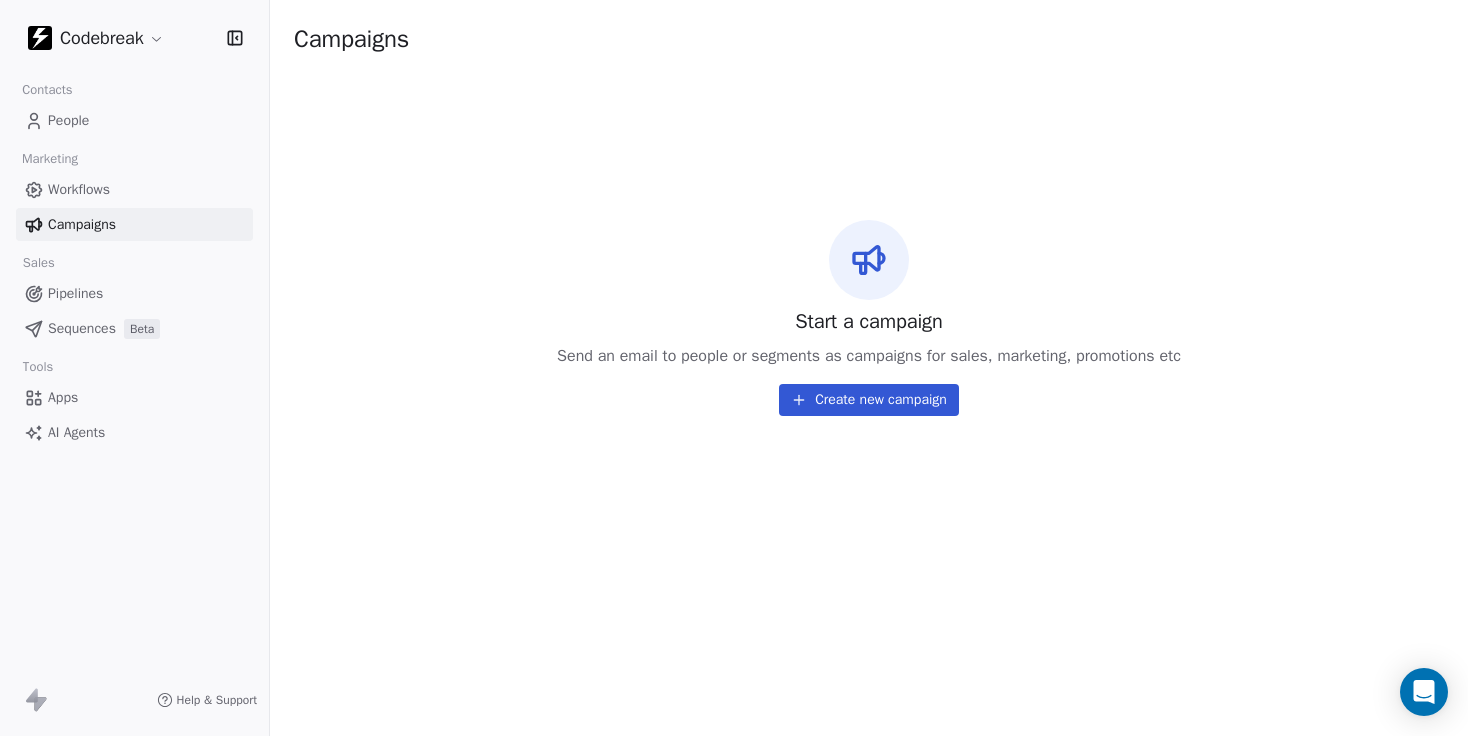 click on "Help & Support" at bounding box center (217, 700) 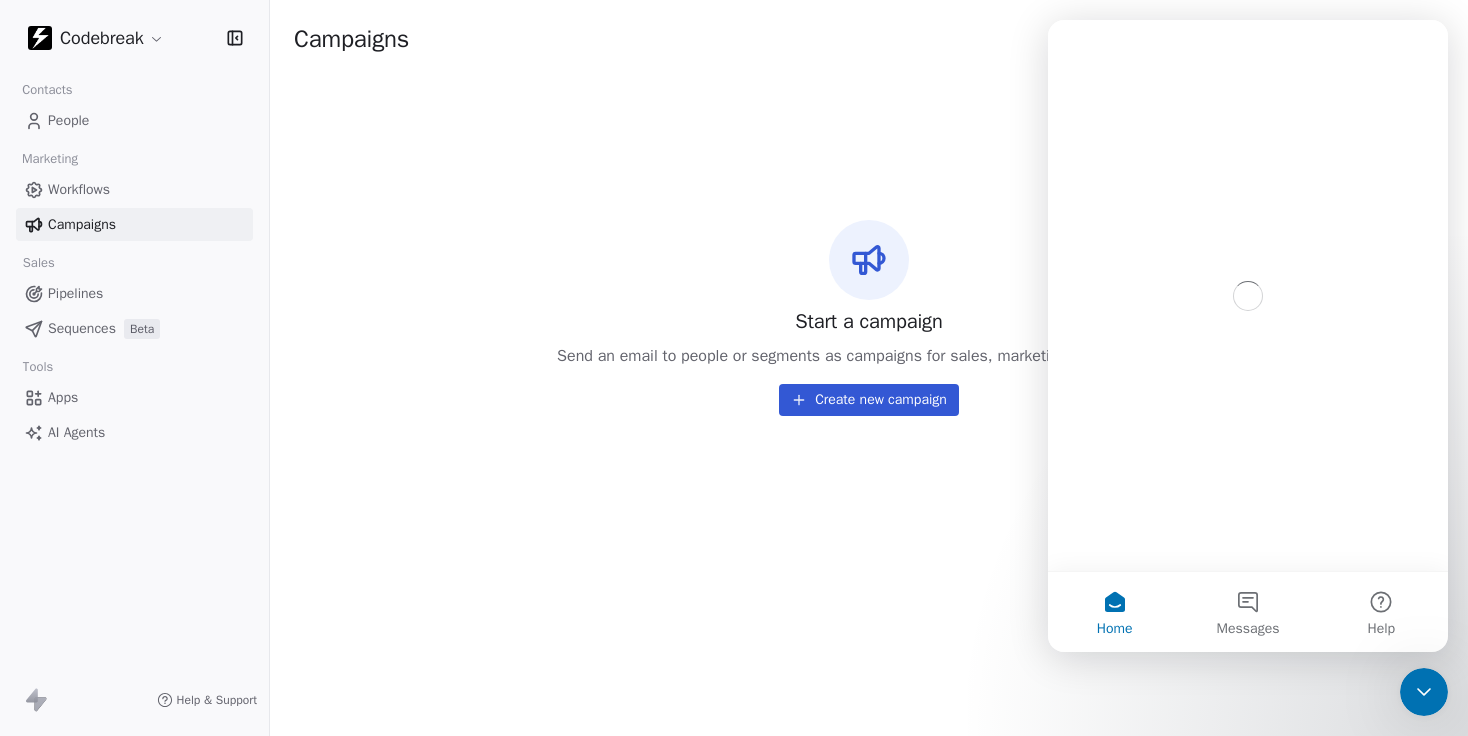 scroll, scrollTop: 0, scrollLeft: 0, axis: both 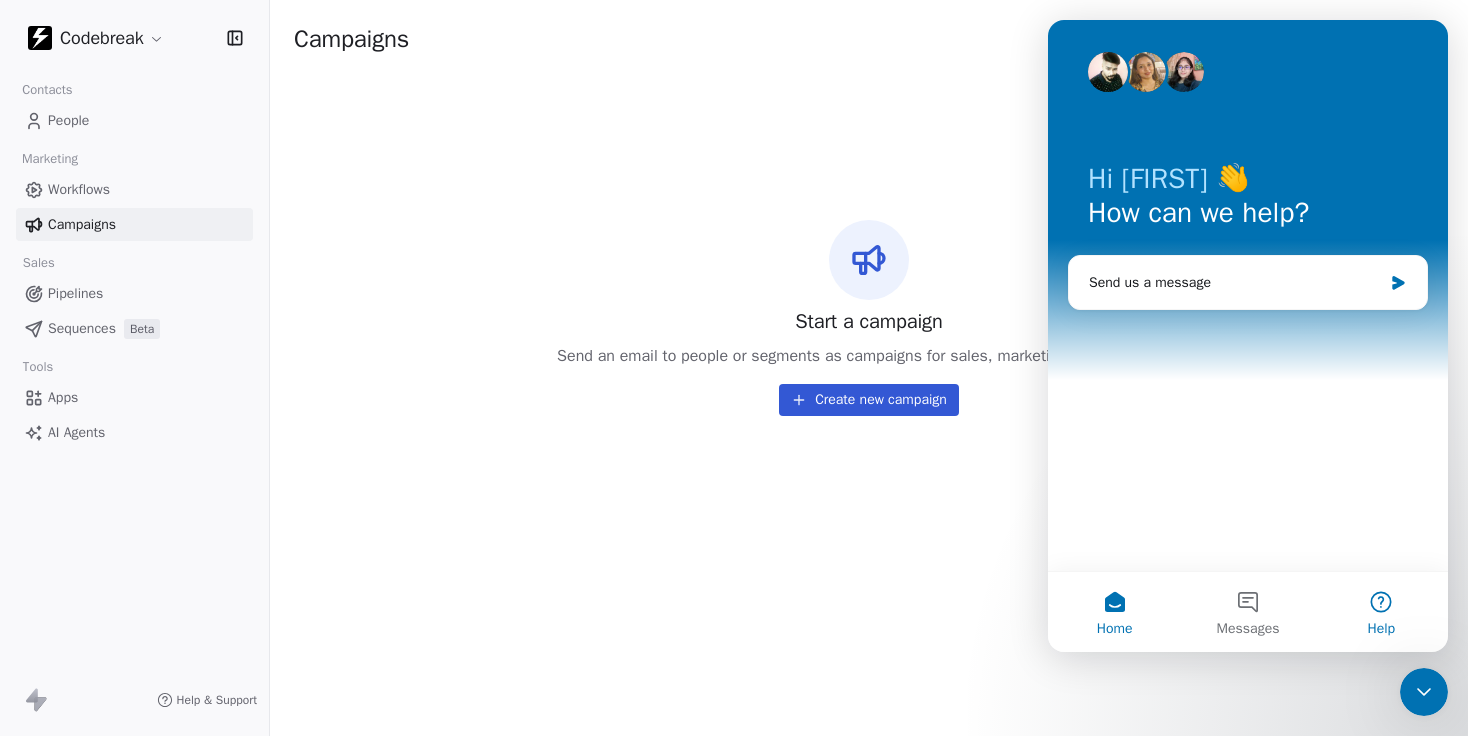 click on "Help" at bounding box center (1381, 612) 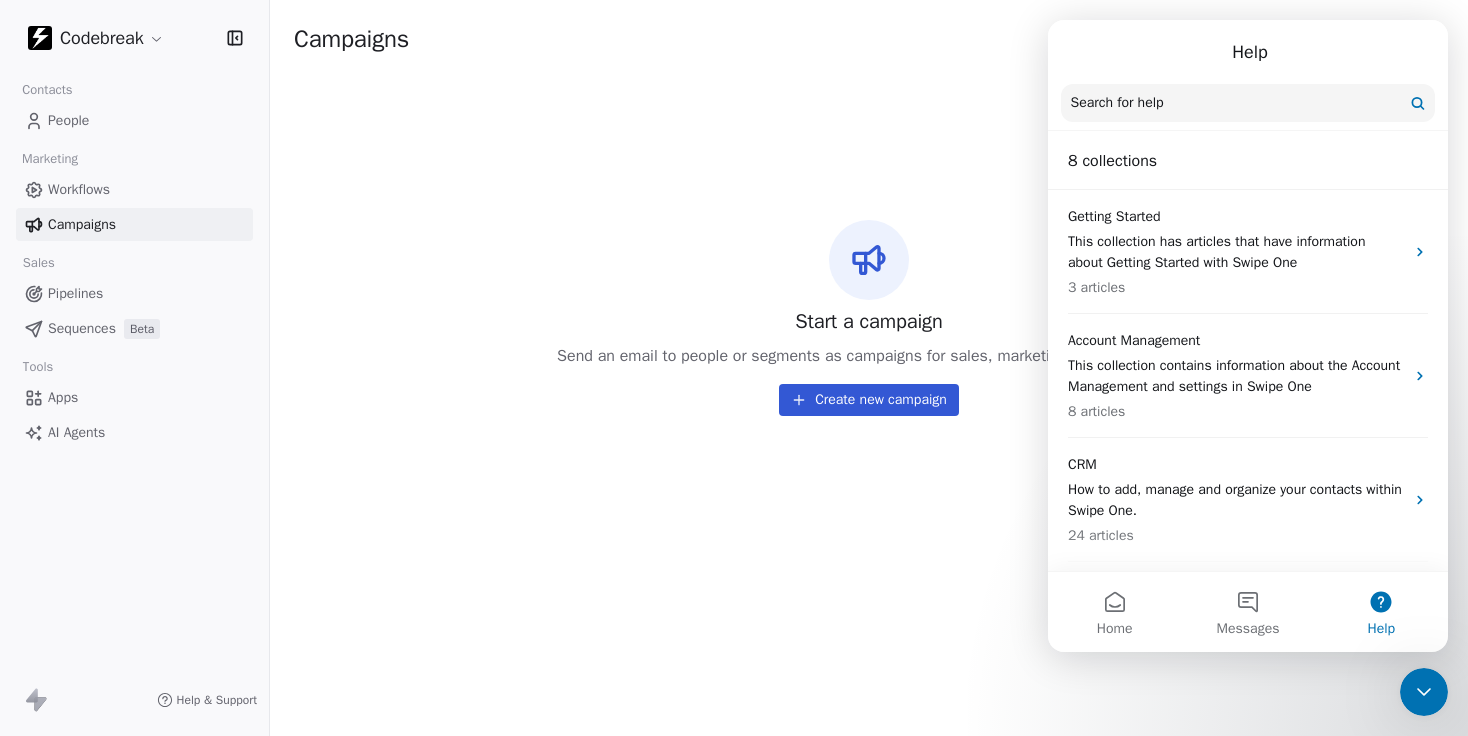 click on "Search for help" at bounding box center (1248, 103) 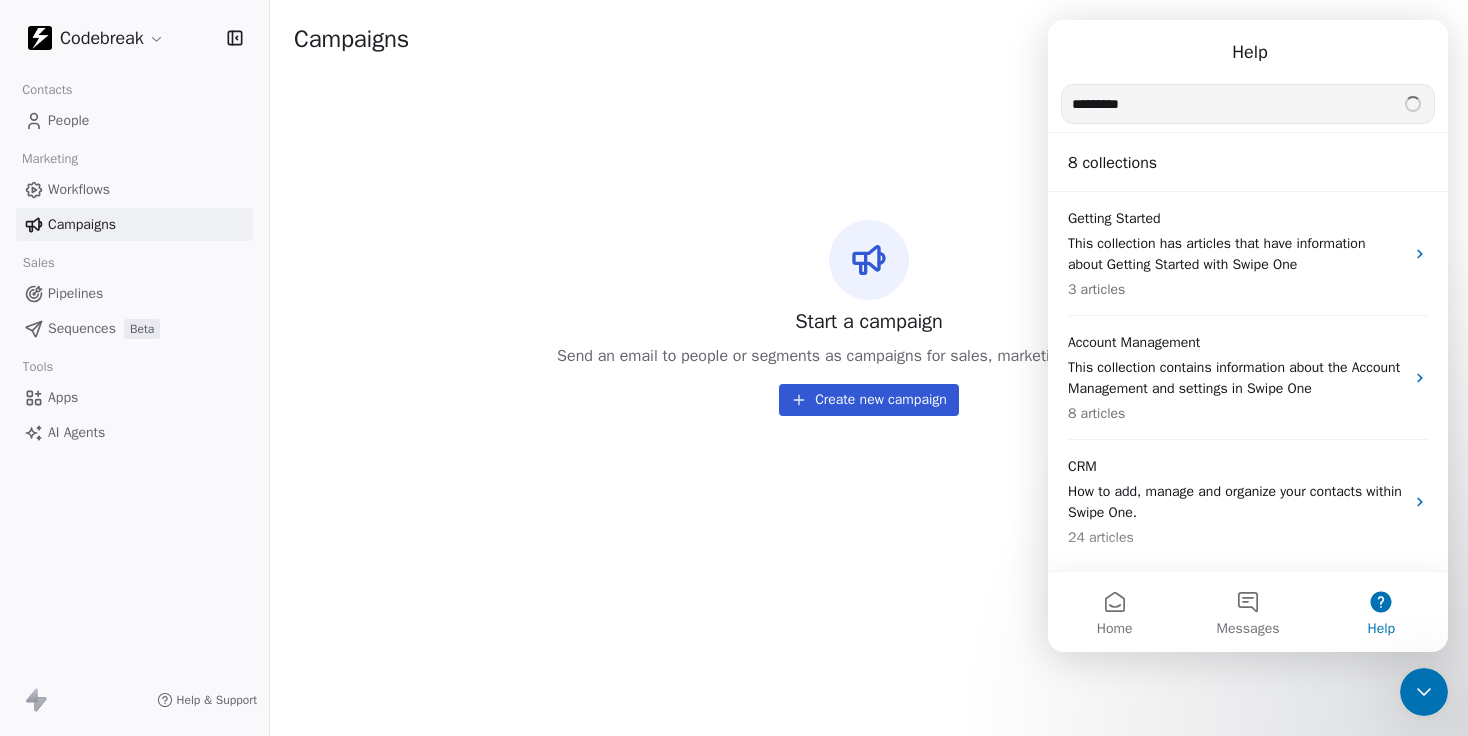 type on "*********" 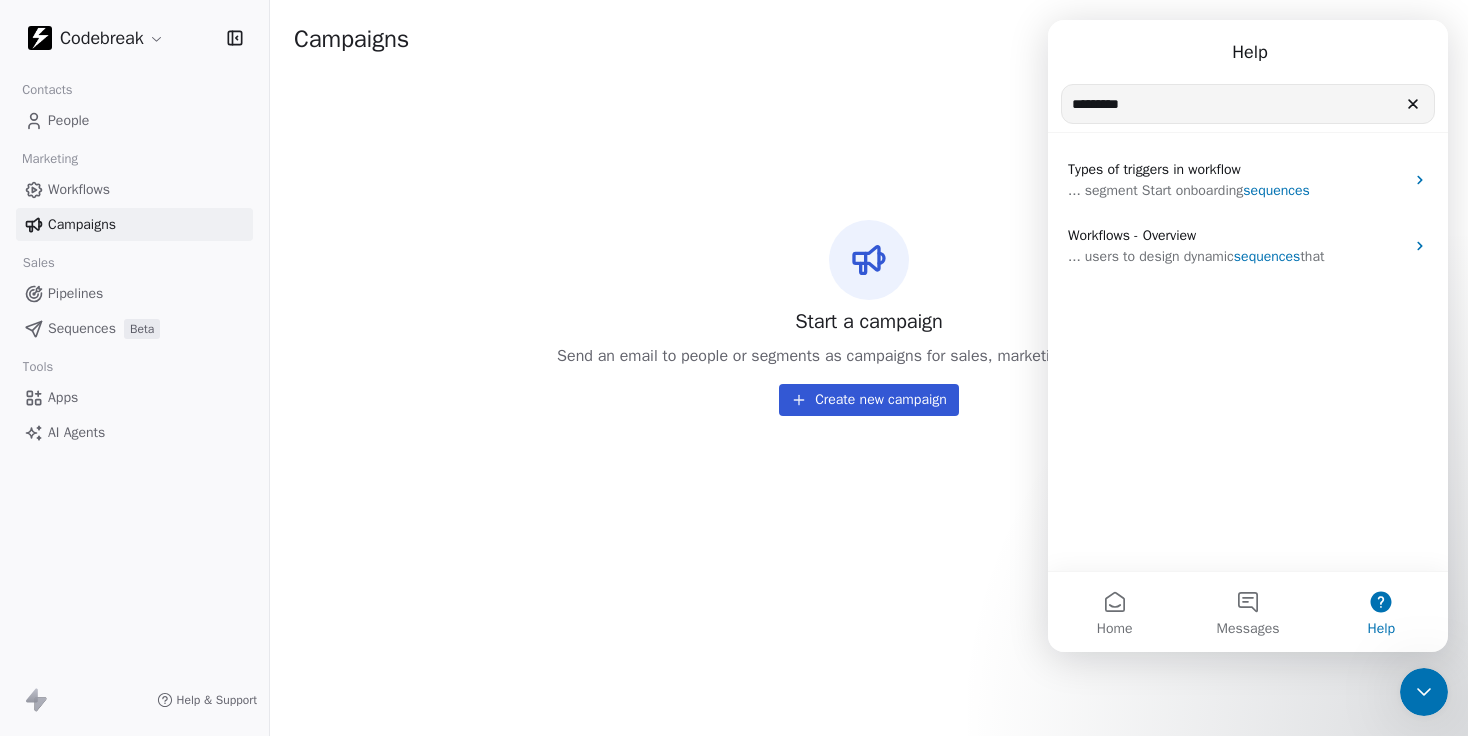 click 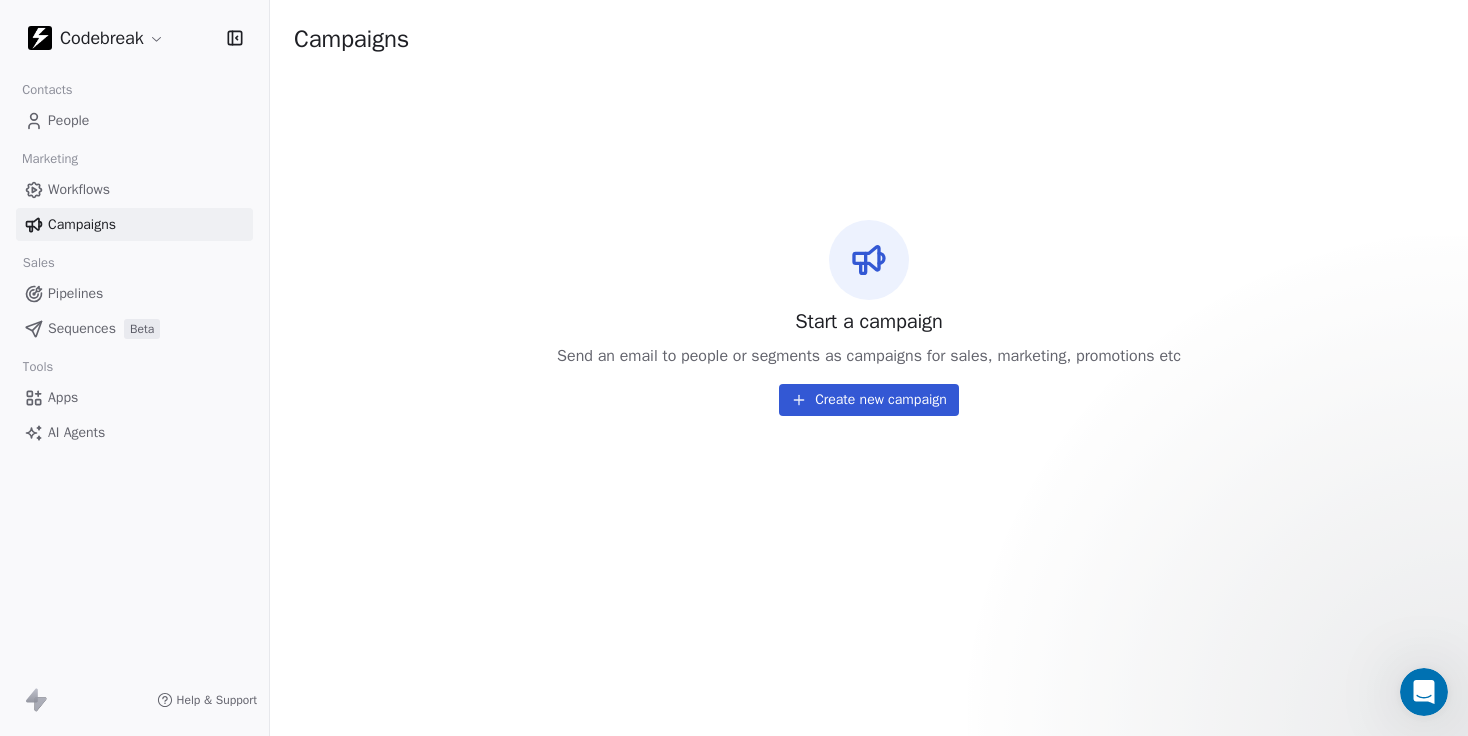 scroll, scrollTop: 0, scrollLeft: 0, axis: both 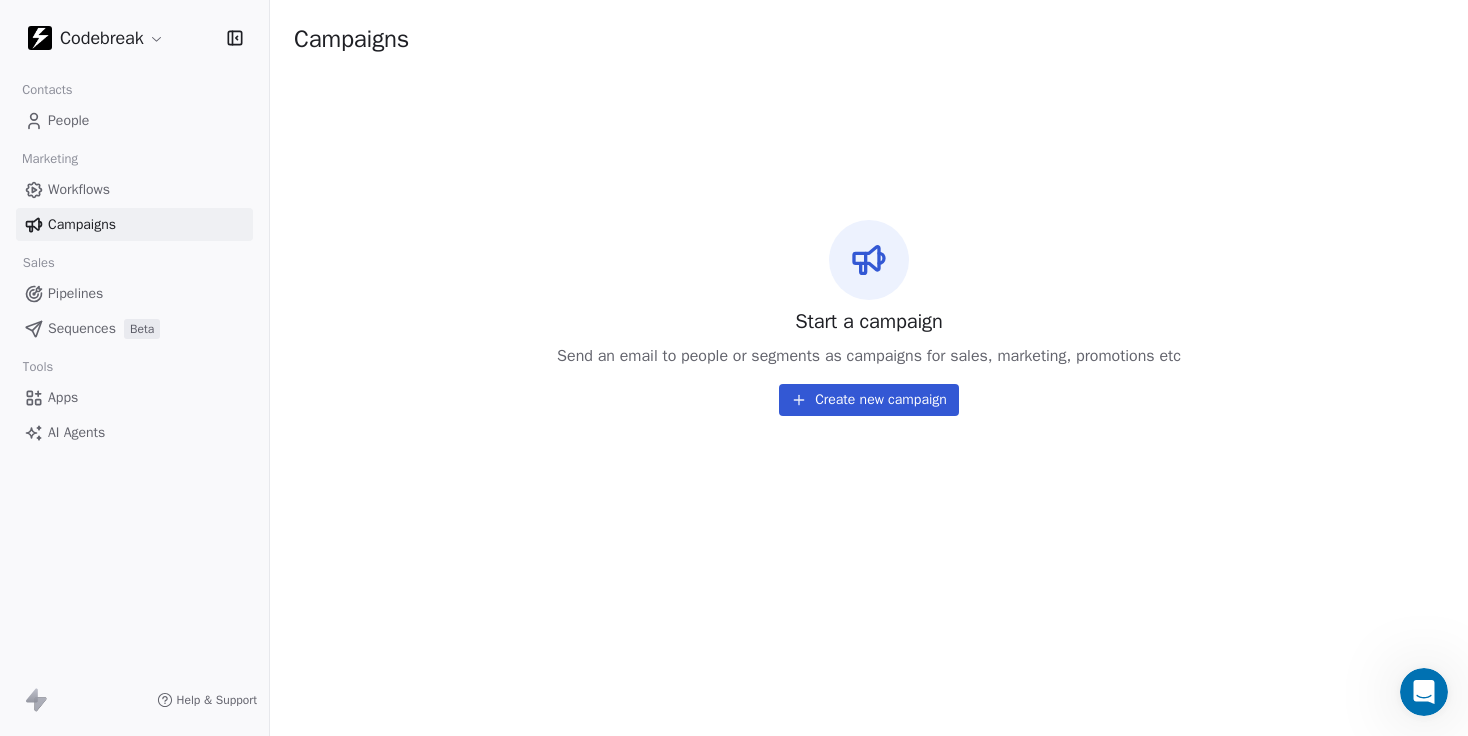 click on "Sequences" at bounding box center (82, 328) 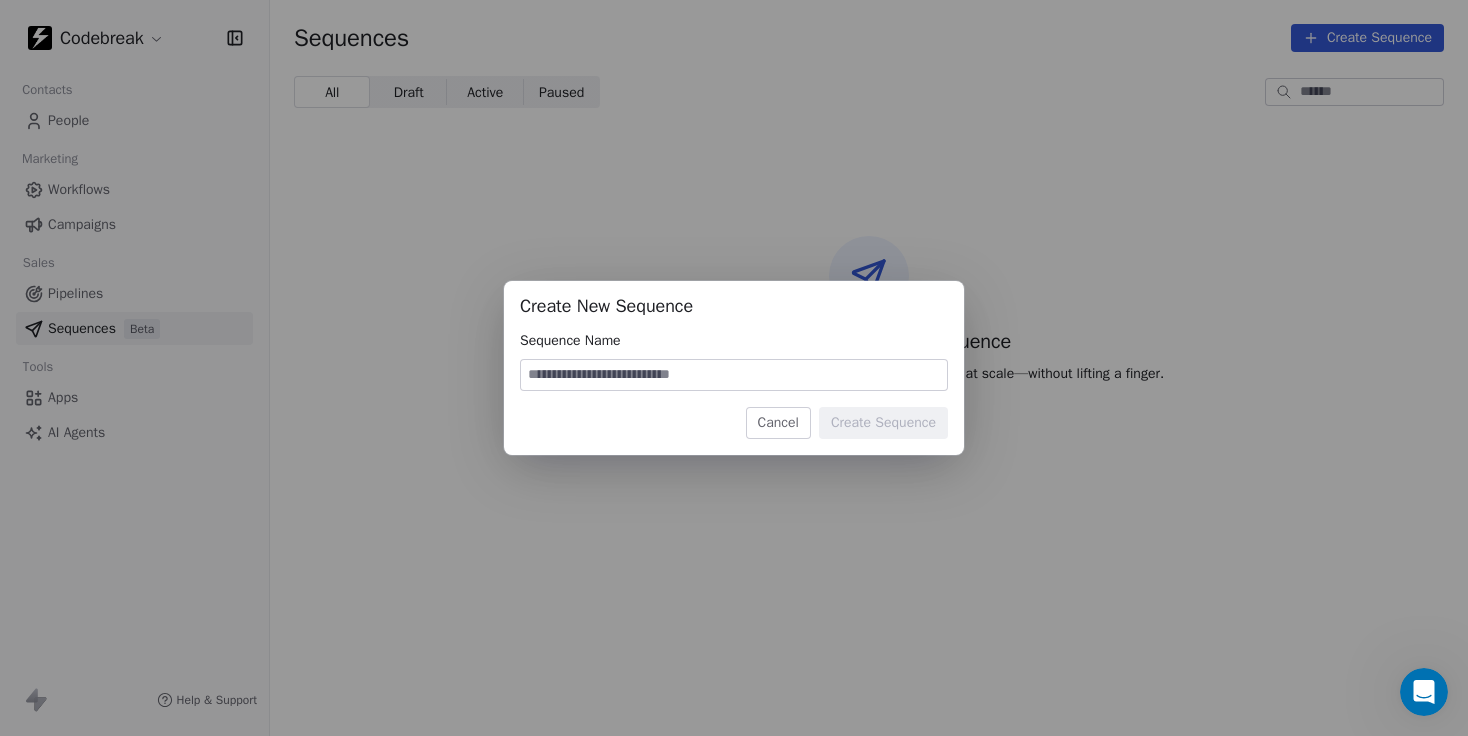 click on "Cancel" at bounding box center (778, 423) 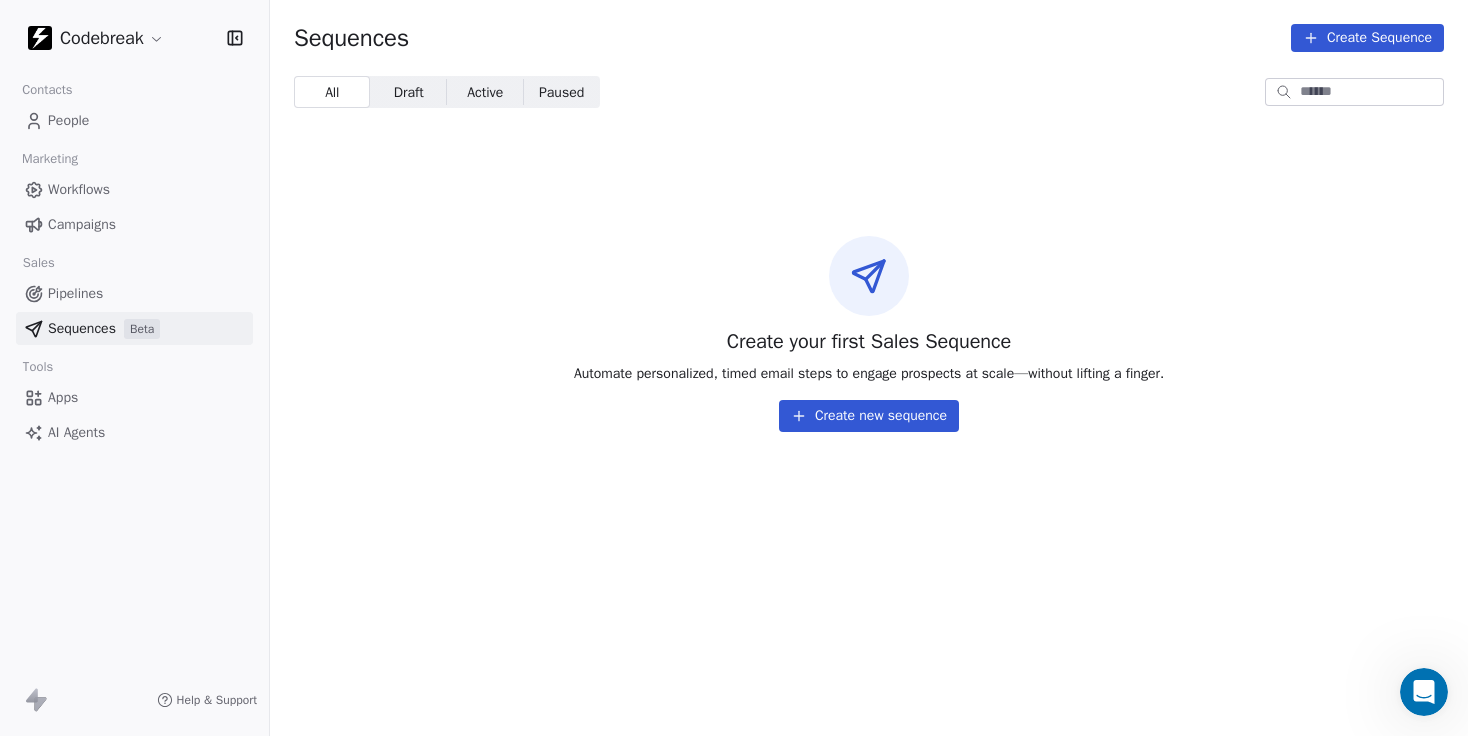 click on "Campaigns" at bounding box center (82, 224) 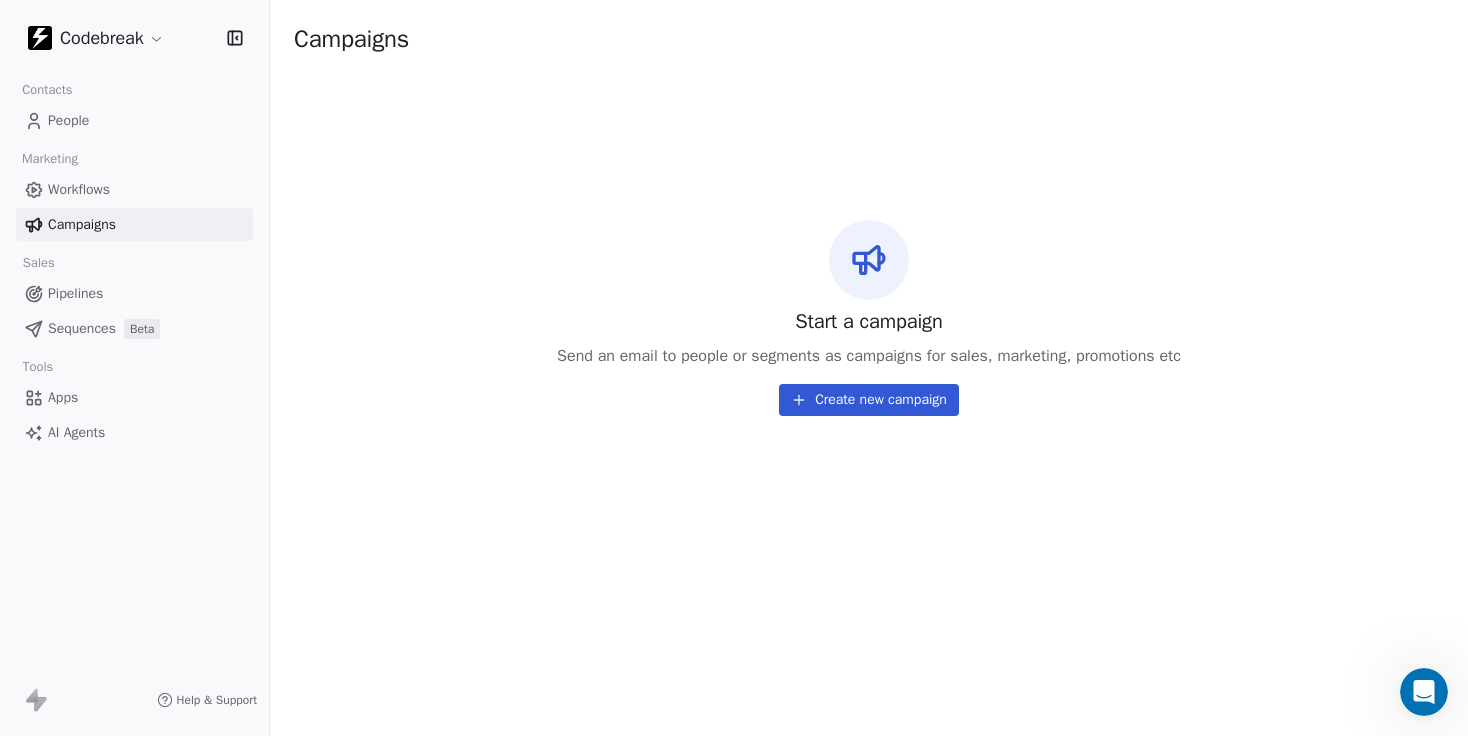 click on "Create new campaign" at bounding box center (869, 400) 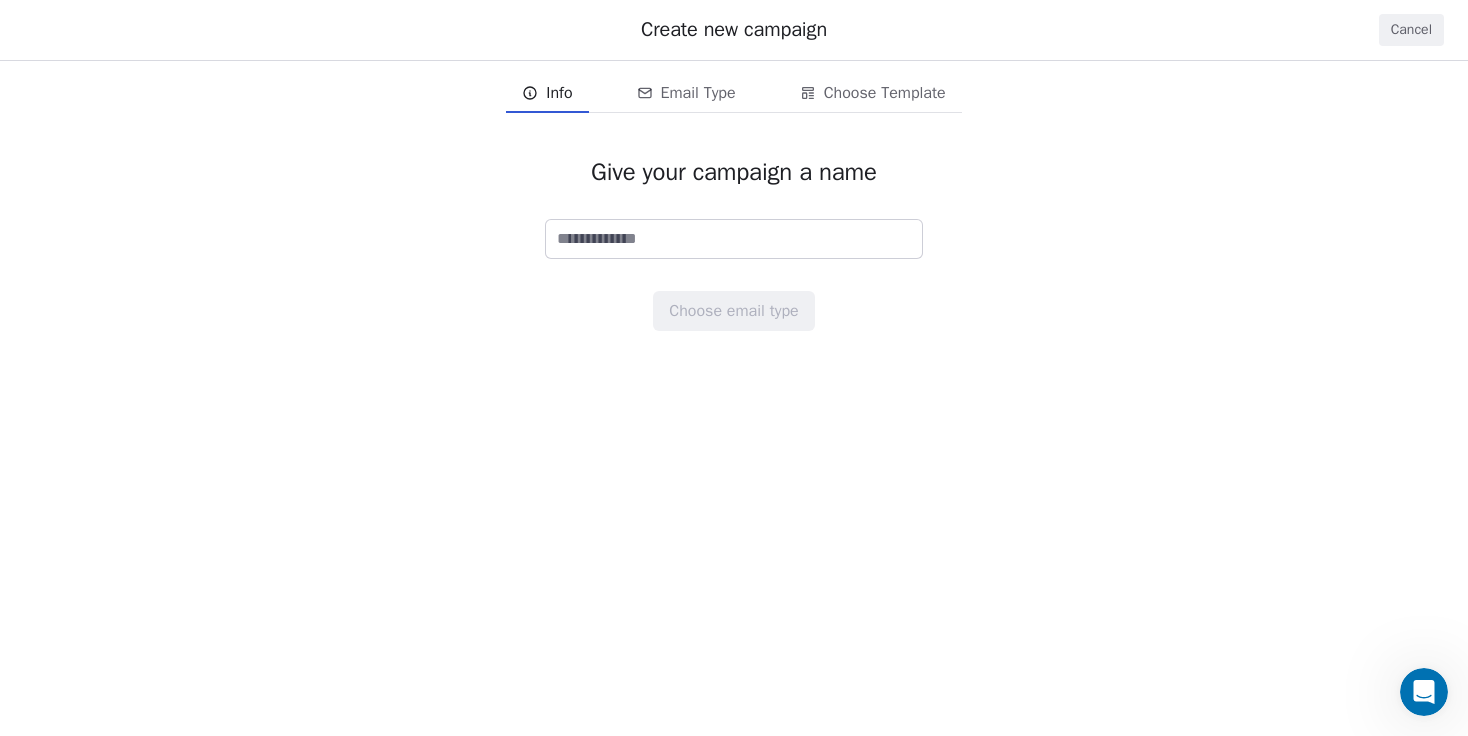 click on "Cancel" at bounding box center (1411, 30) 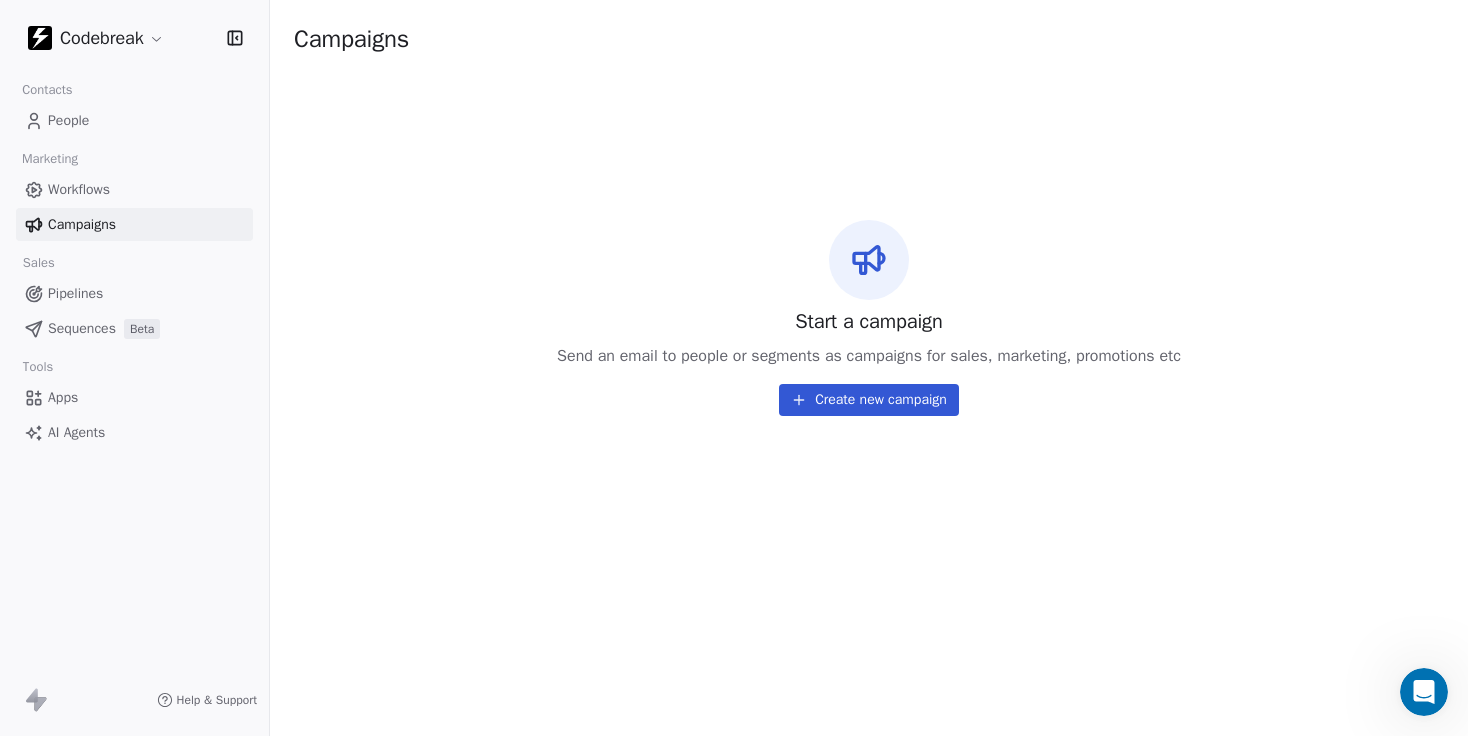 click on "Sequences" at bounding box center (82, 328) 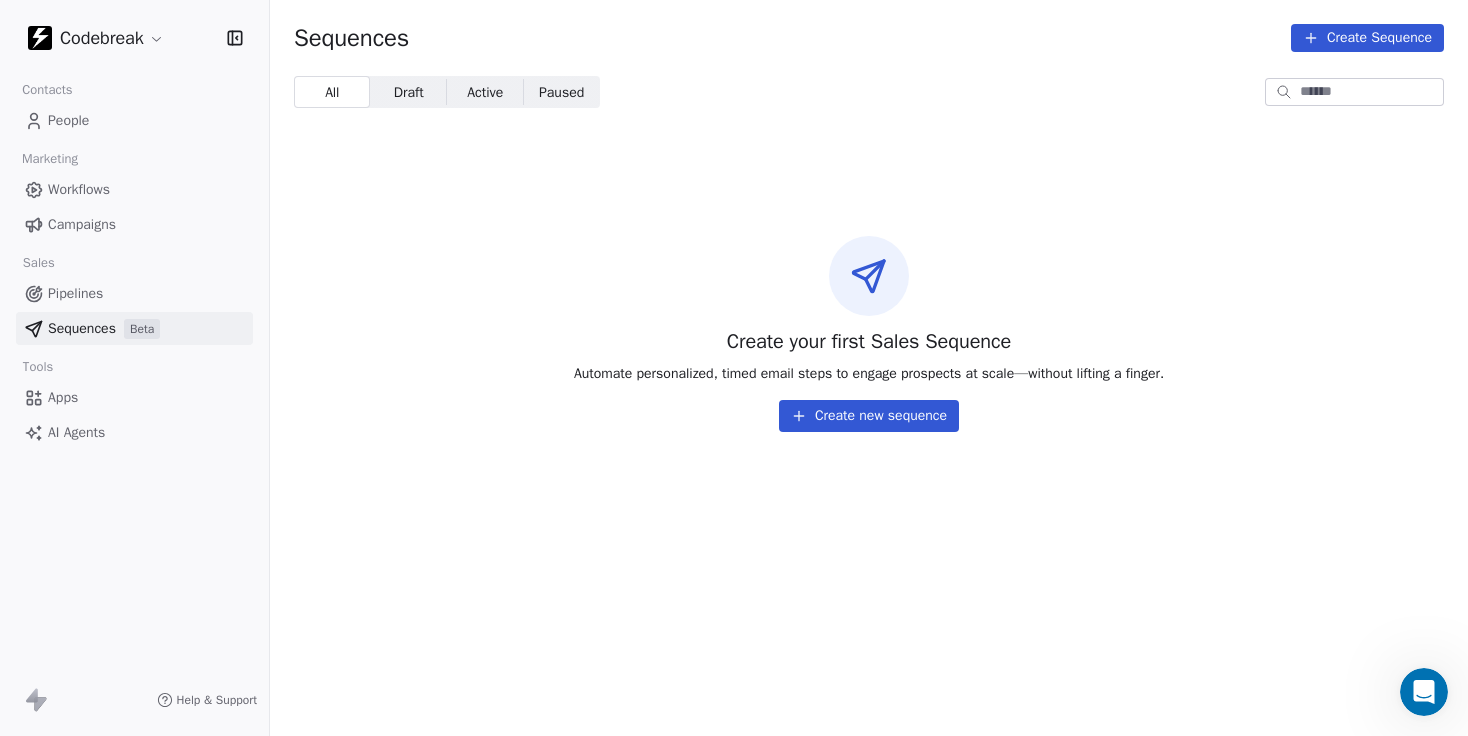 click on "Create new sequence" at bounding box center [869, 416] 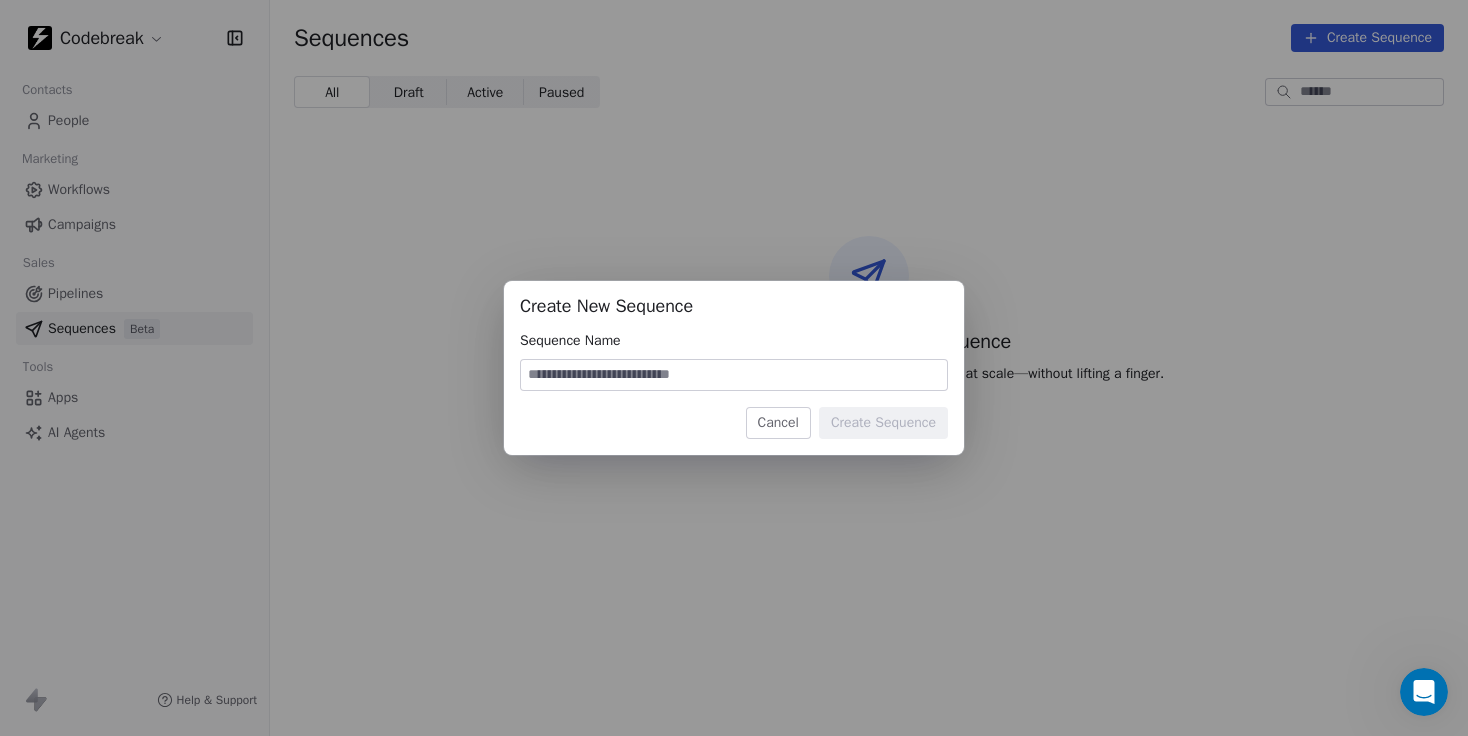 click at bounding box center (734, 375) 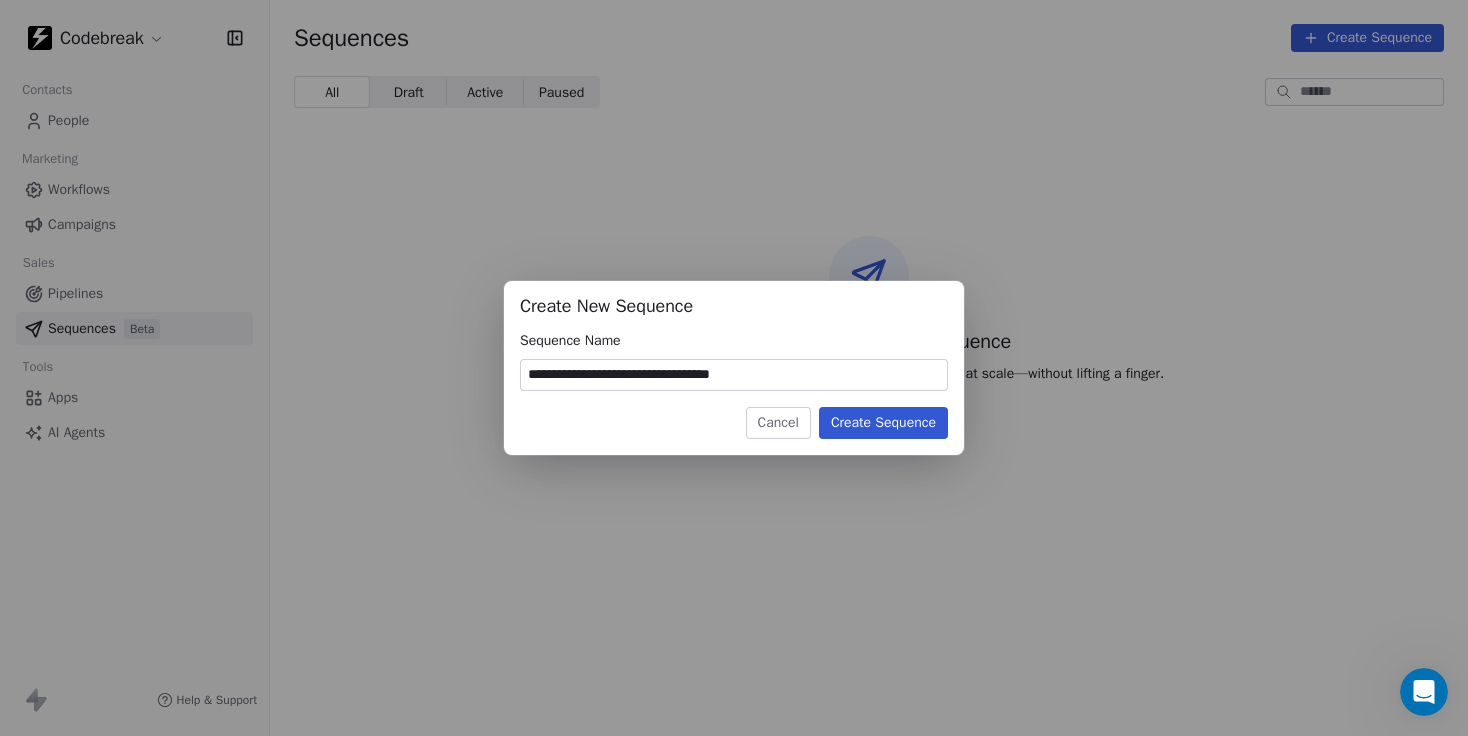 type on "**********" 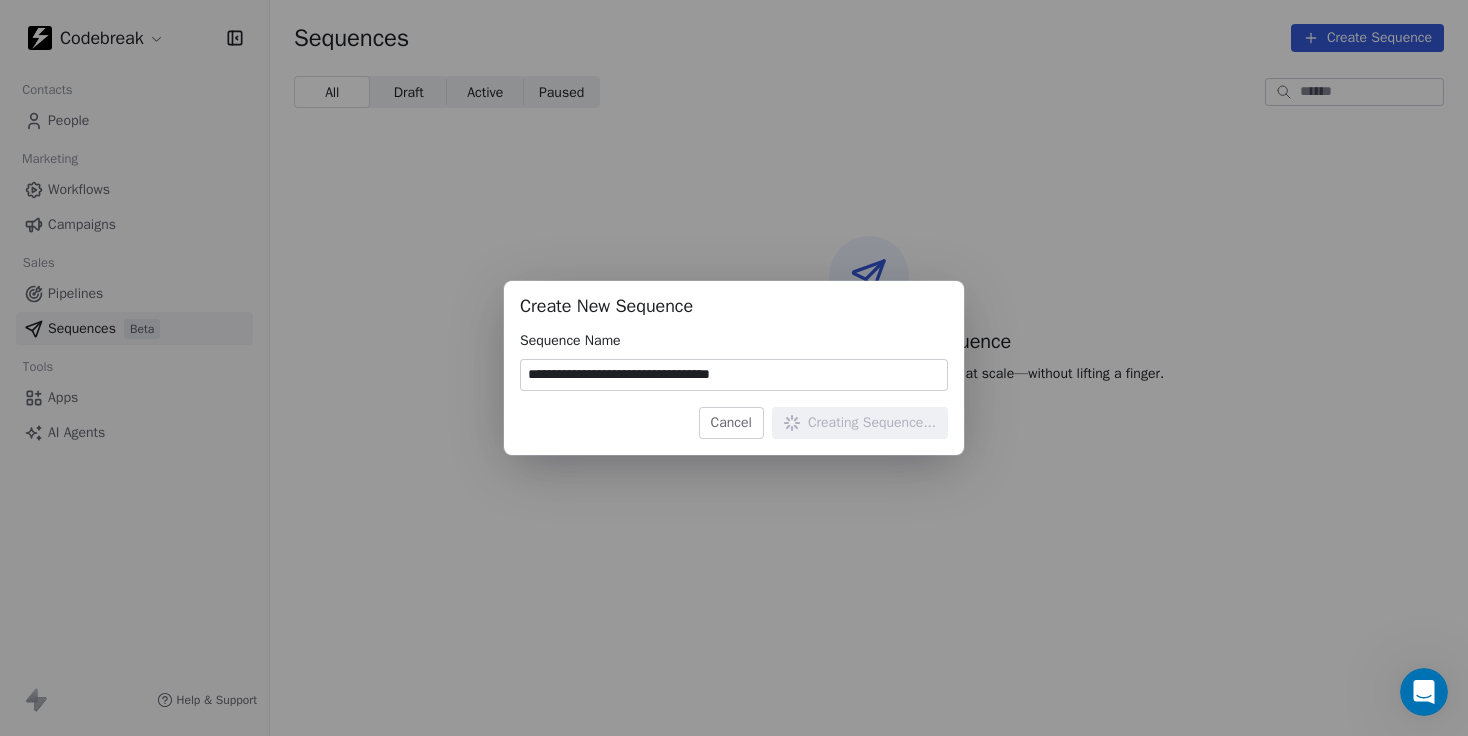 type 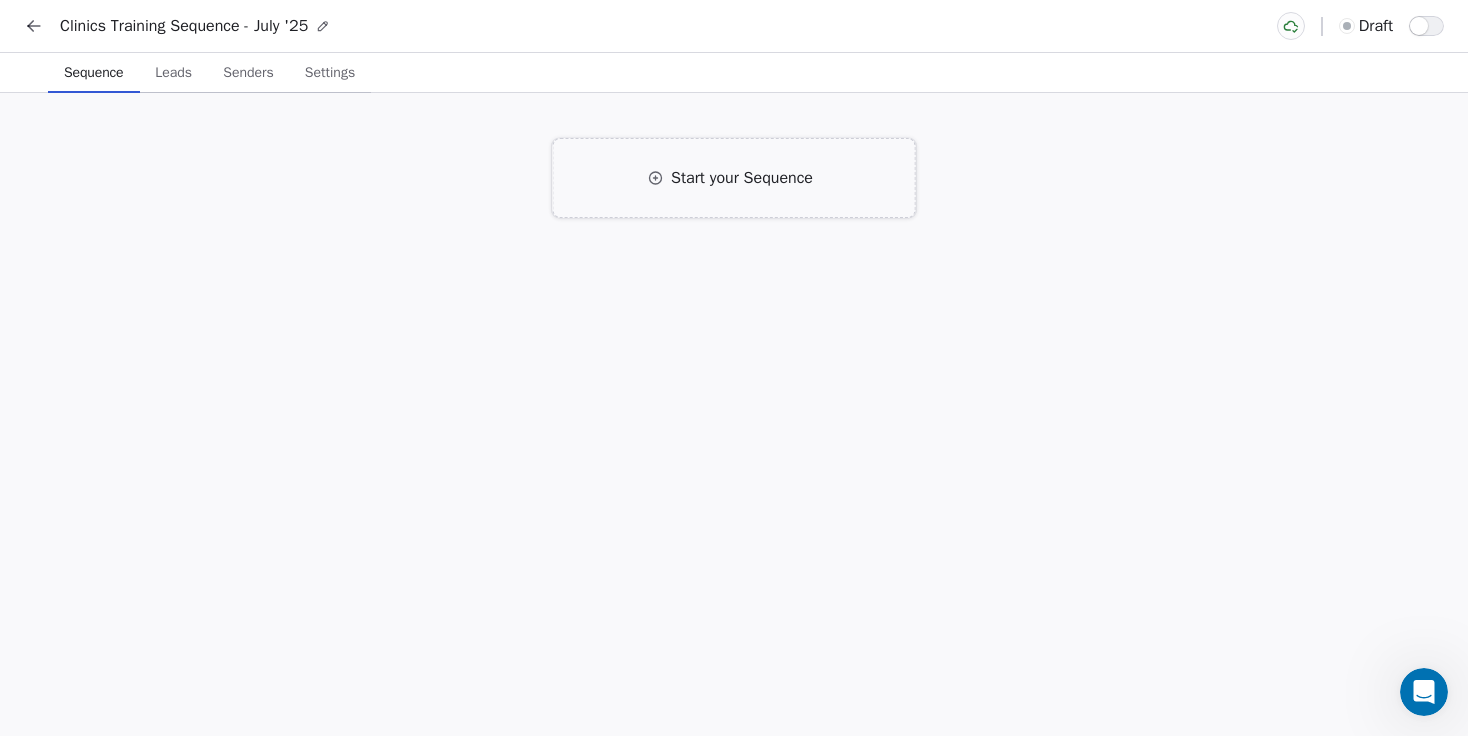 click on "Start your Sequence" at bounding box center [742, 178] 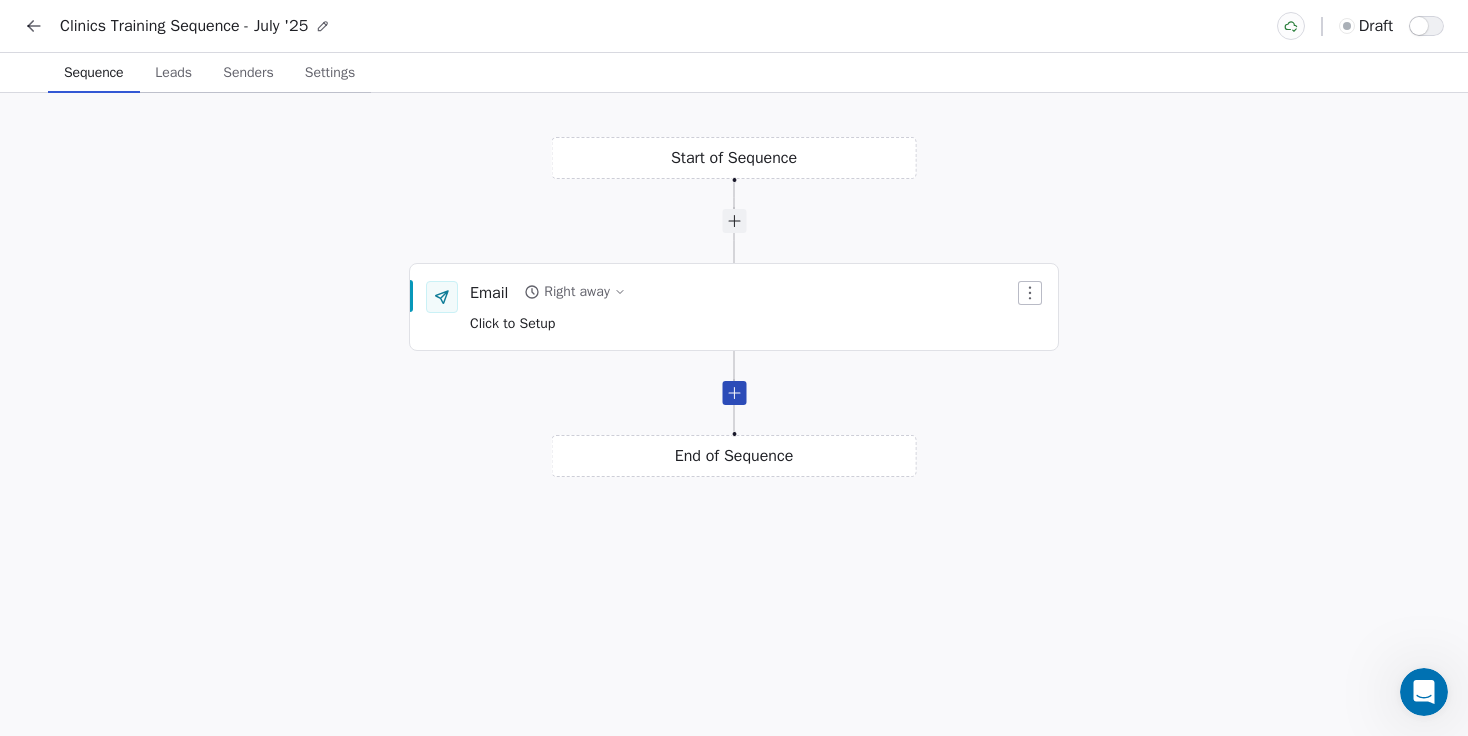 click at bounding box center [734, 393] 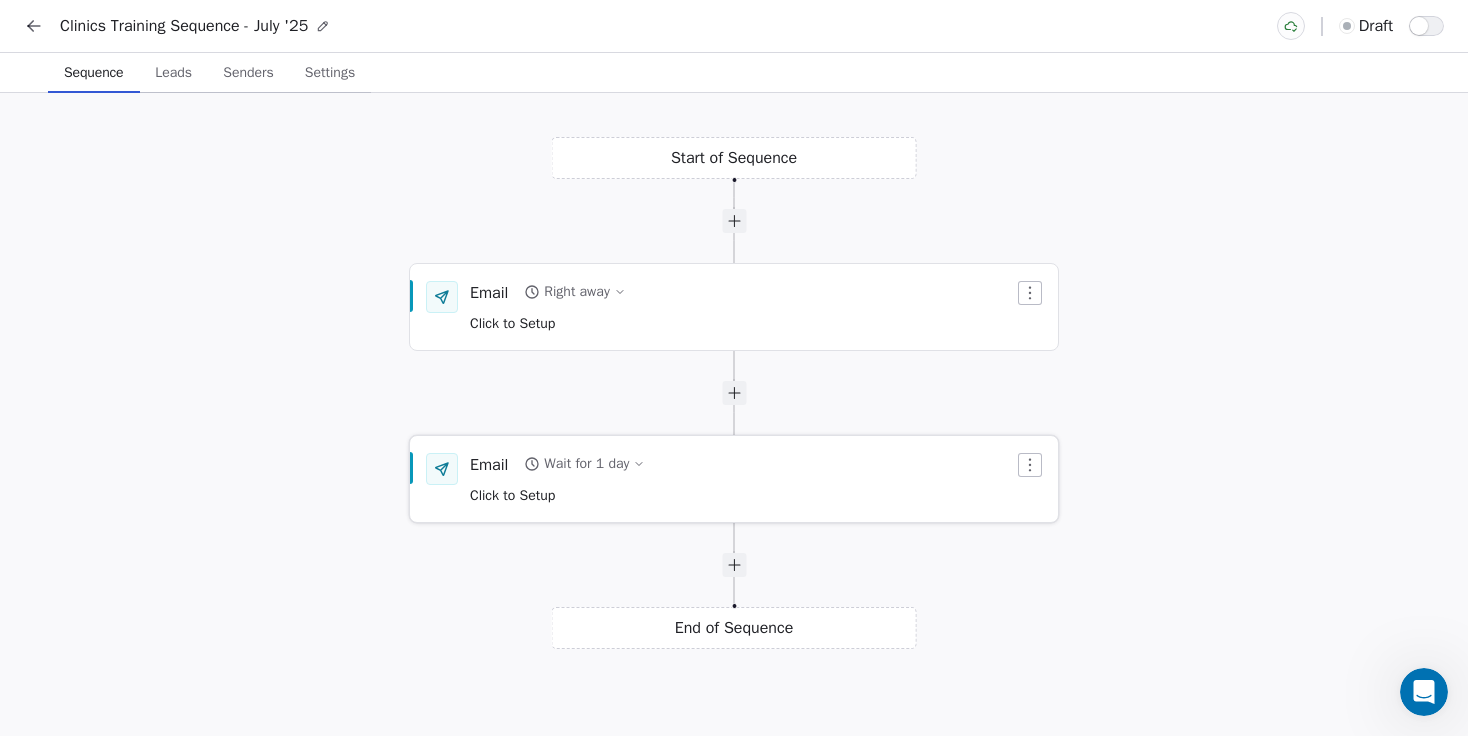 click 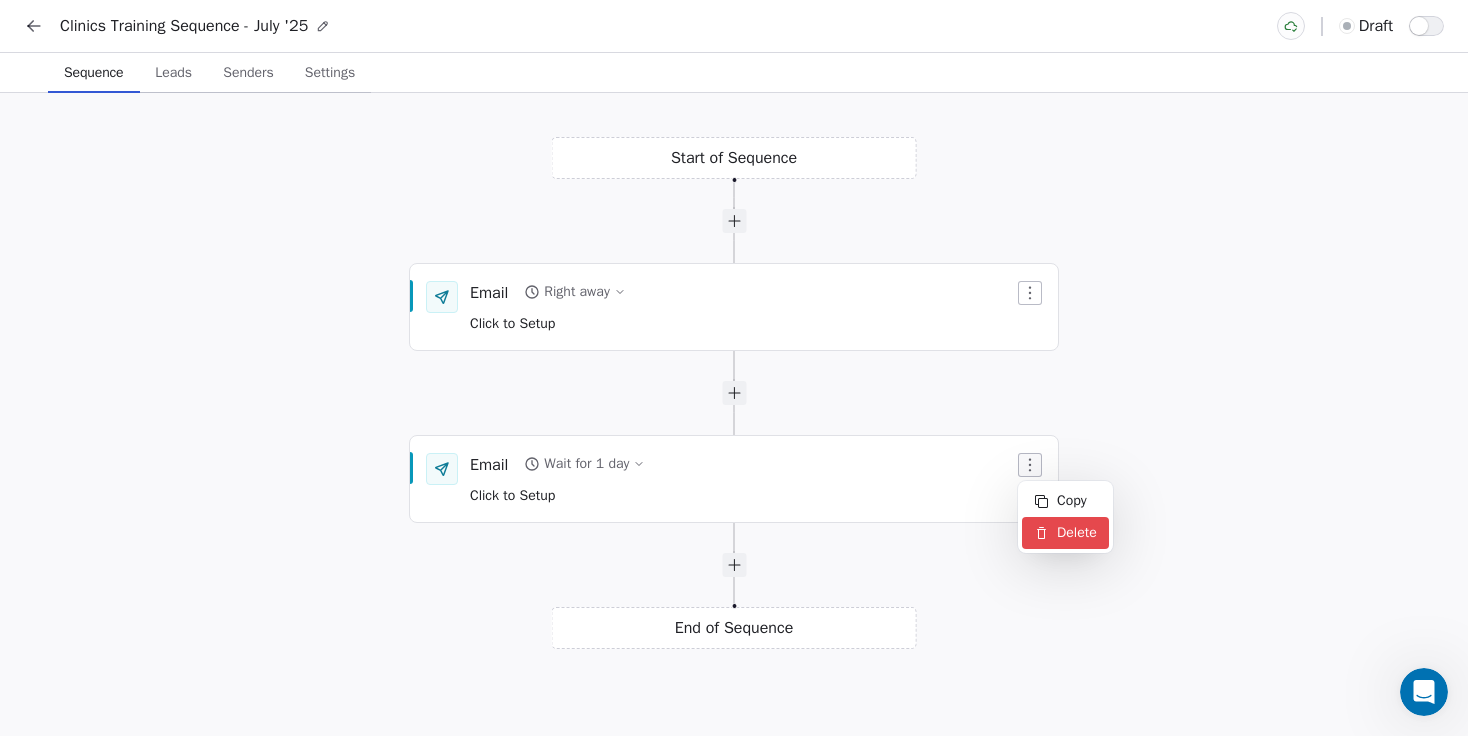click on "Delete" at bounding box center [1065, 533] 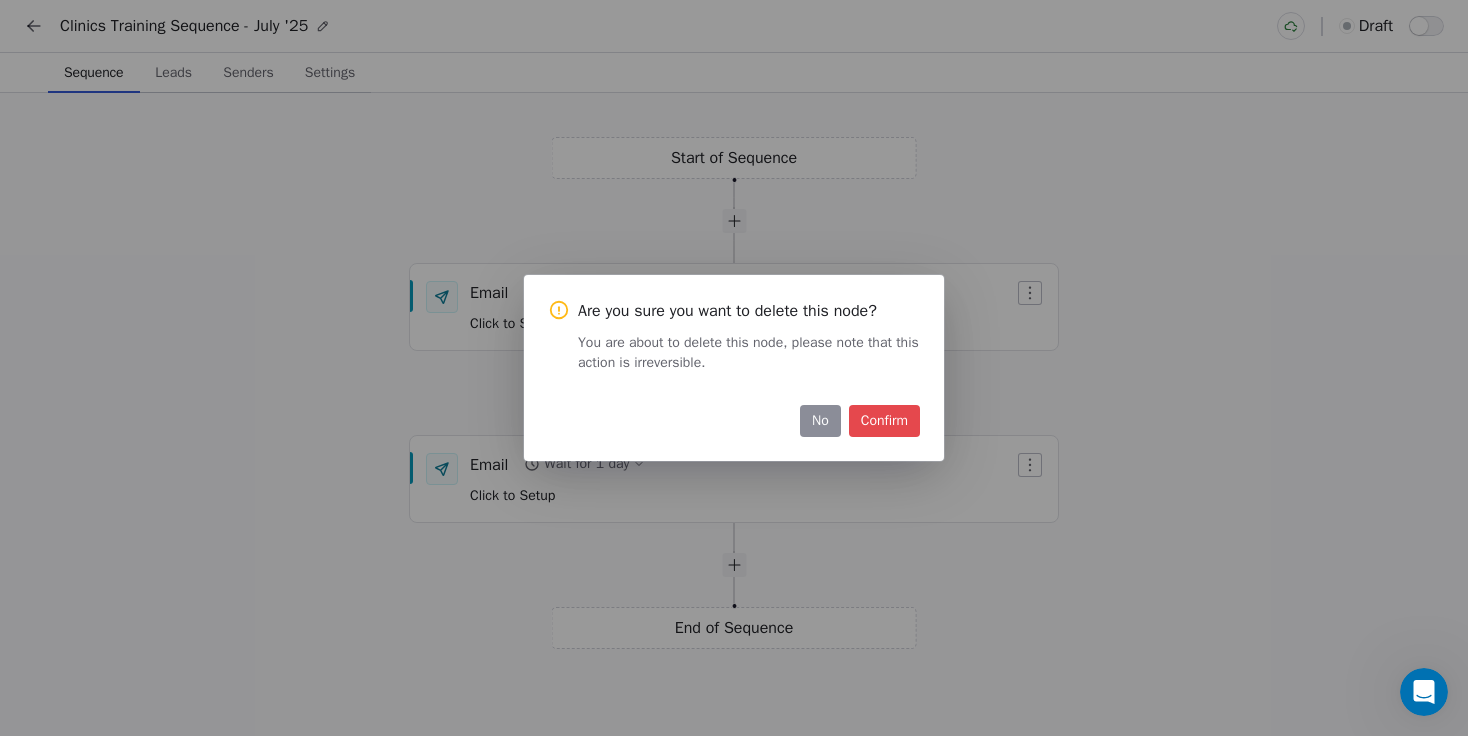 click on "Confirm" at bounding box center [884, 421] 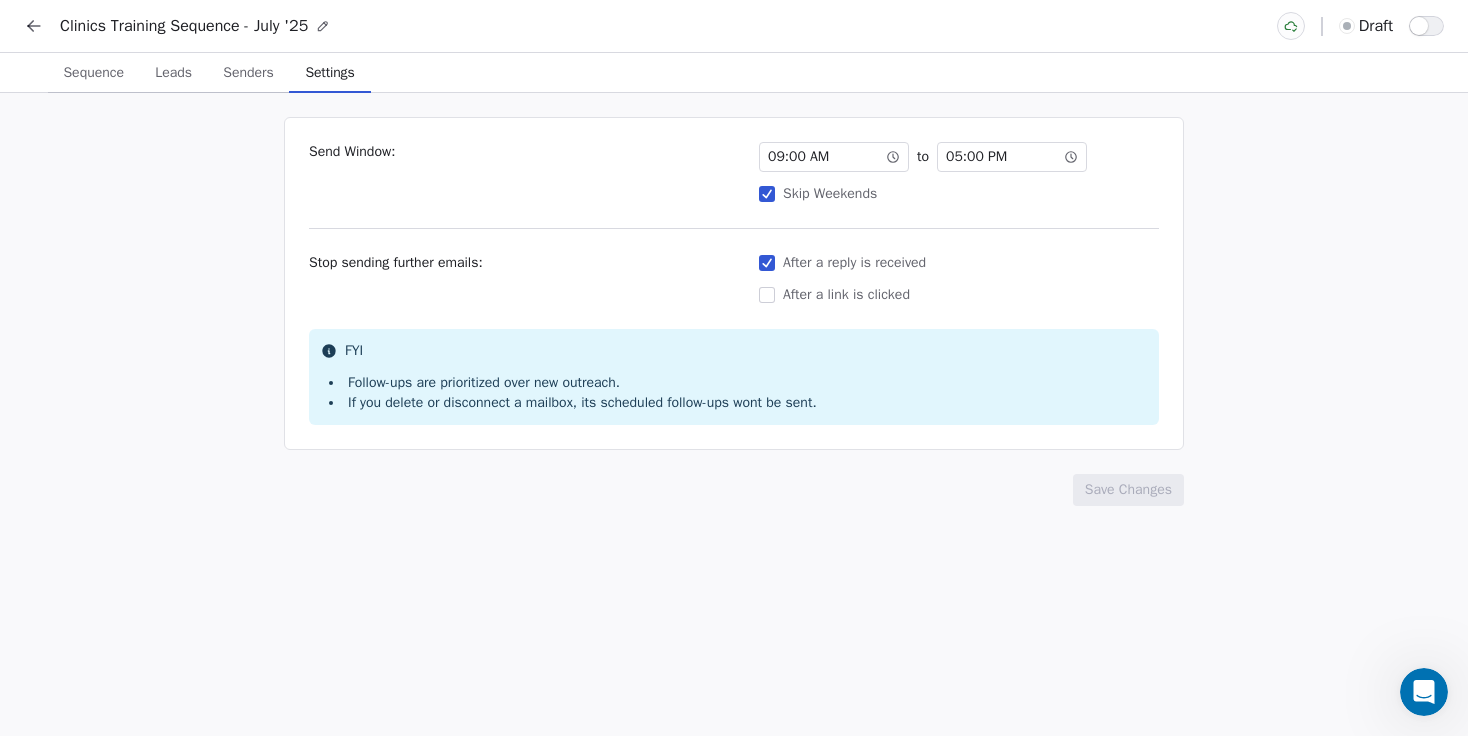 click on "Settings" at bounding box center [329, 73] 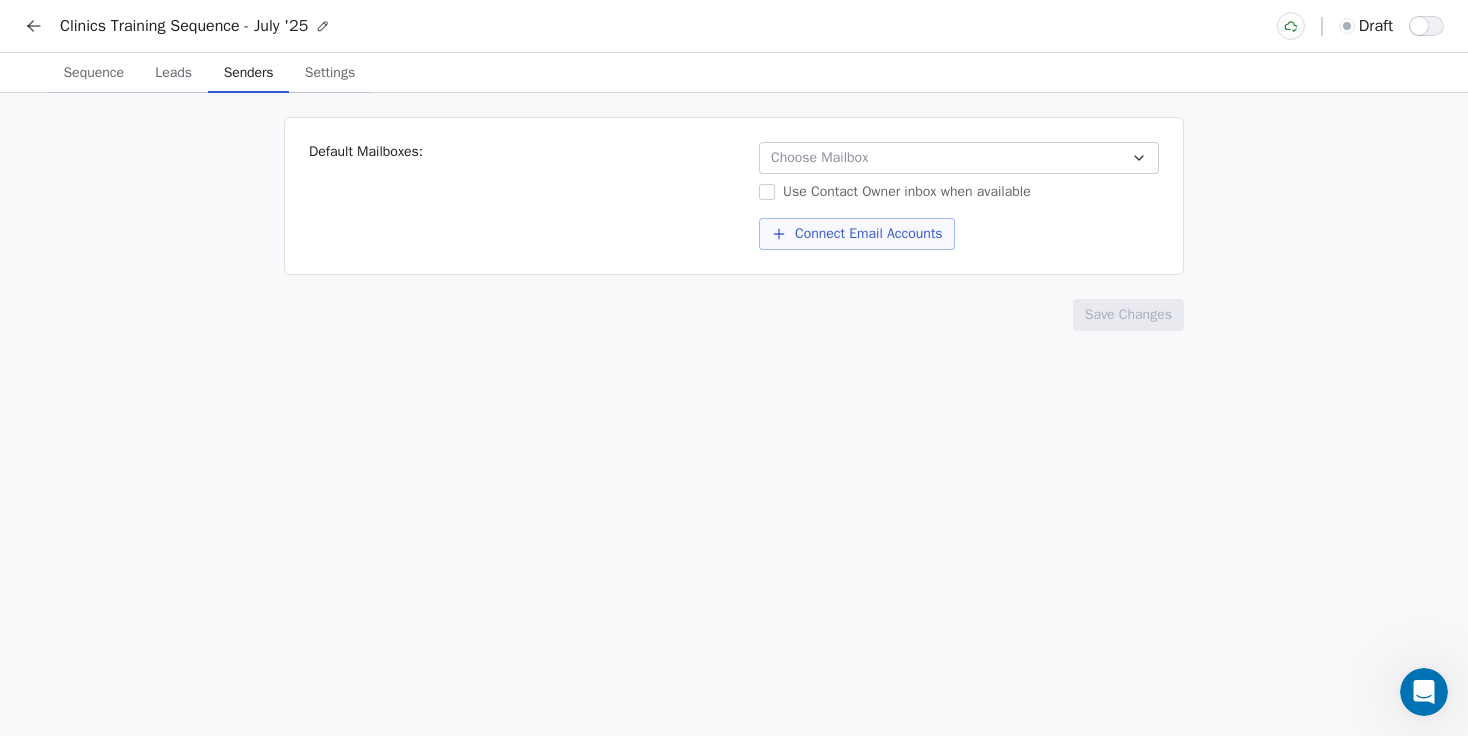 click on "Senders" at bounding box center [249, 73] 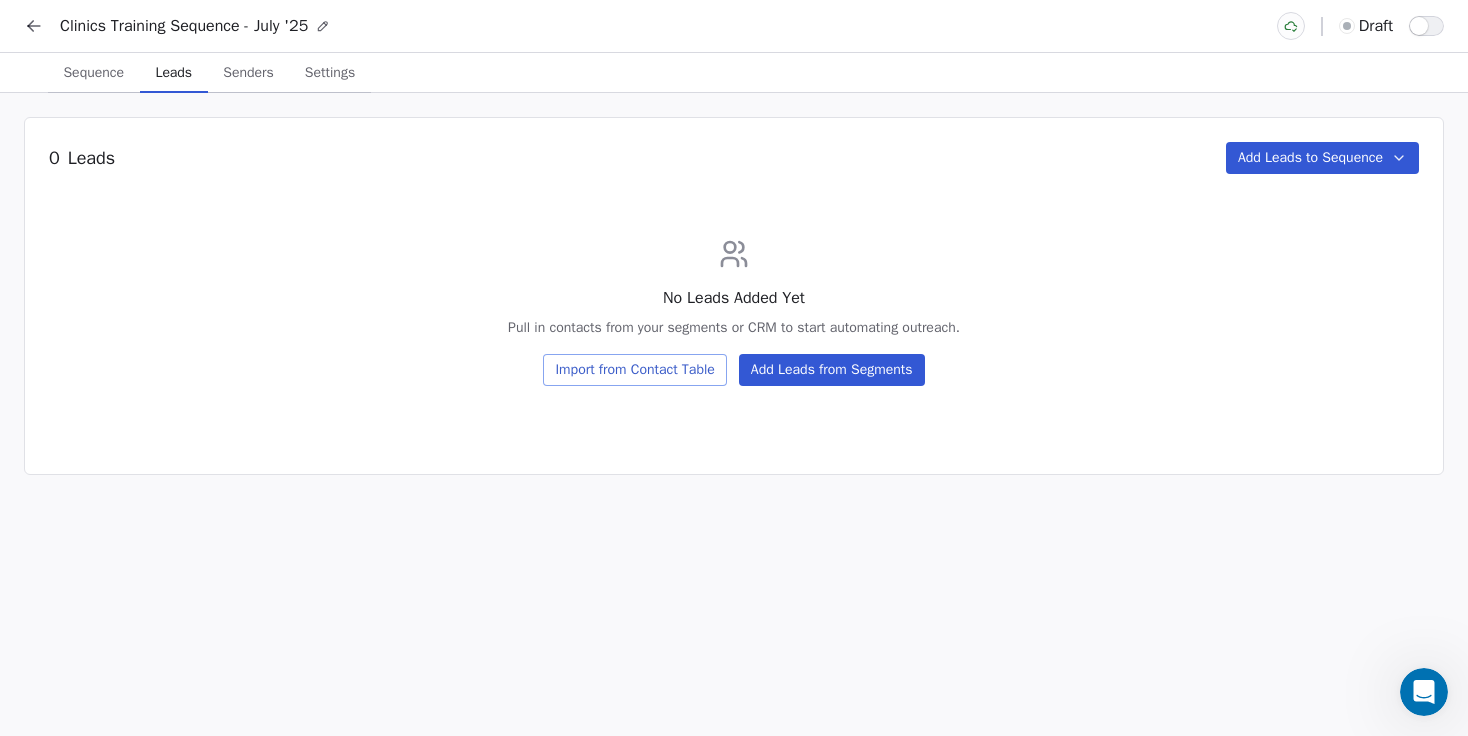click on "Leads" at bounding box center (174, 73) 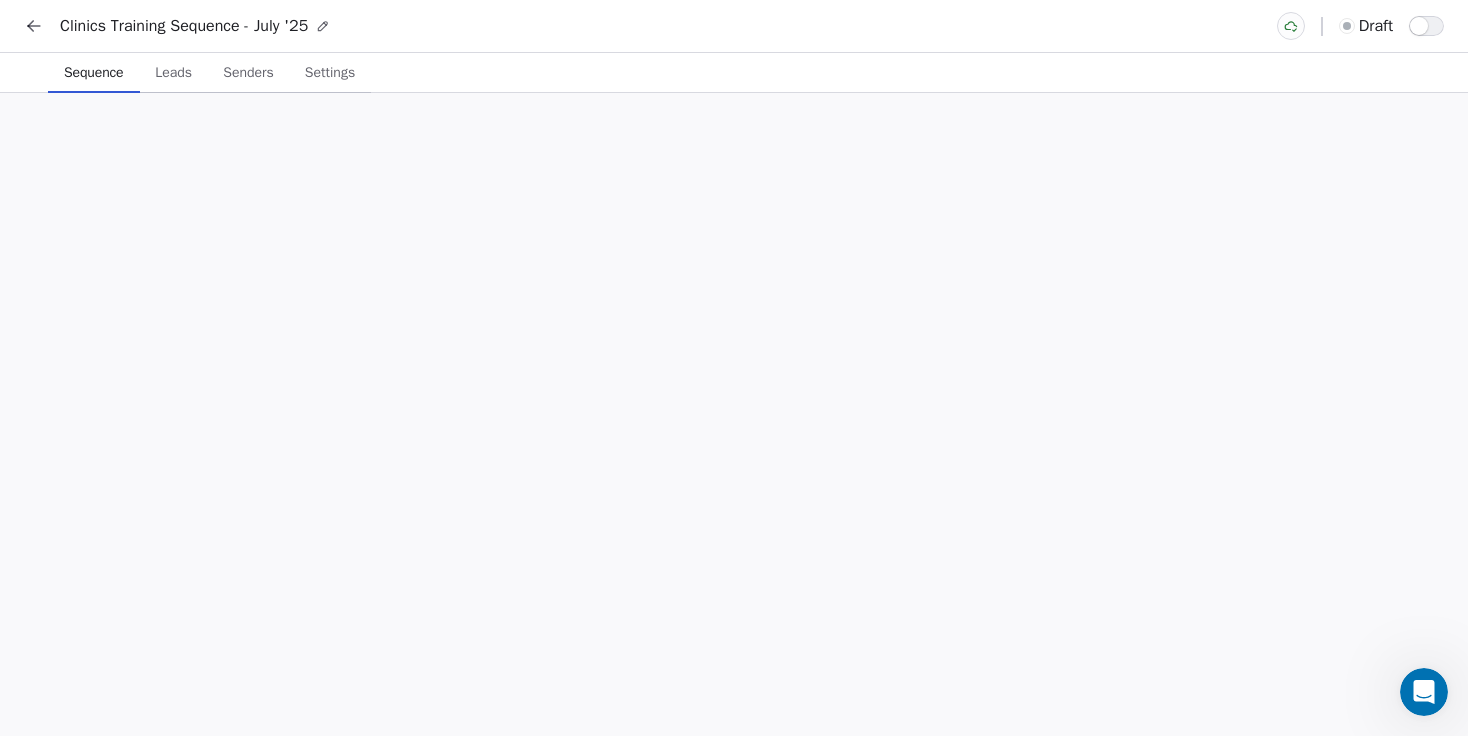 drag, startPoint x: 97, startPoint y: 71, endPoint x: 172, endPoint y: 72, distance: 75.00667 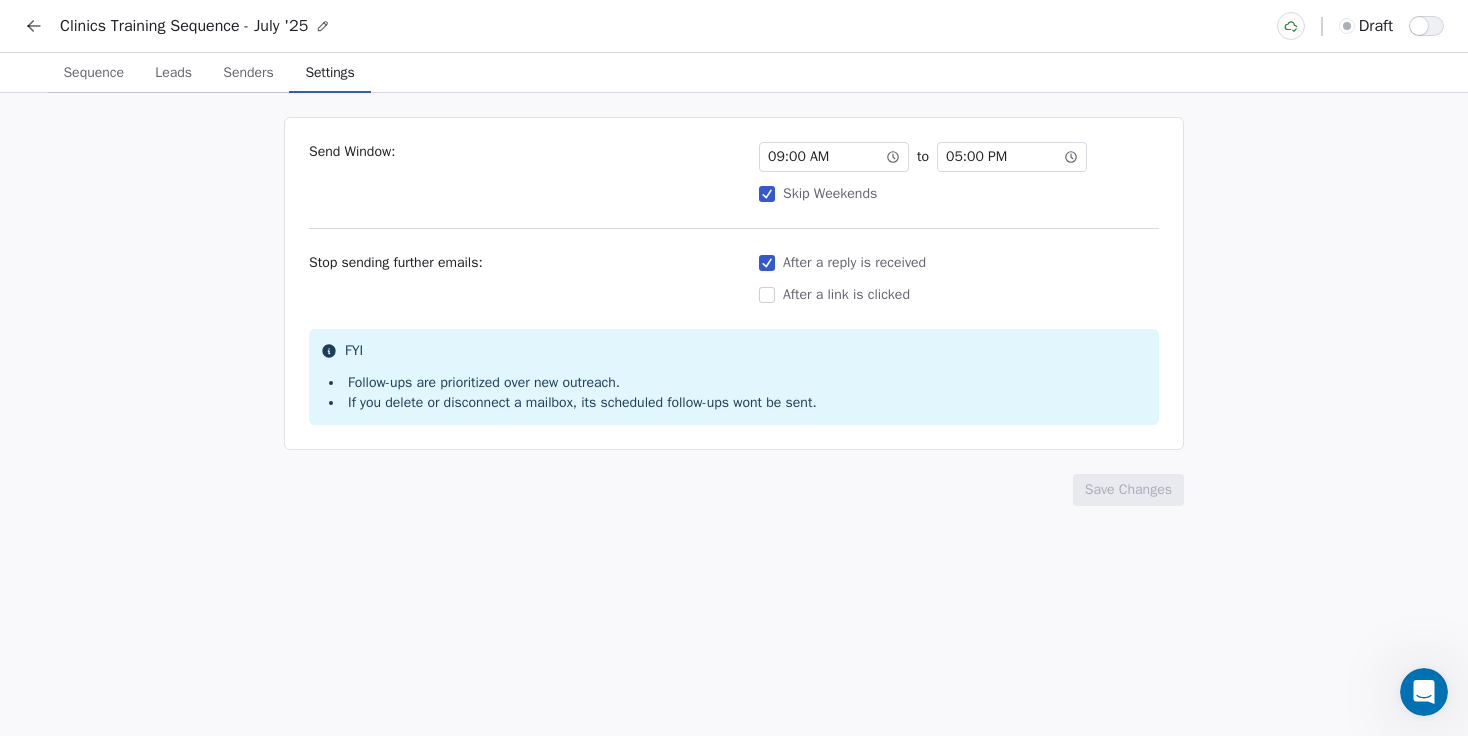 click on "Settings" at bounding box center [329, 73] 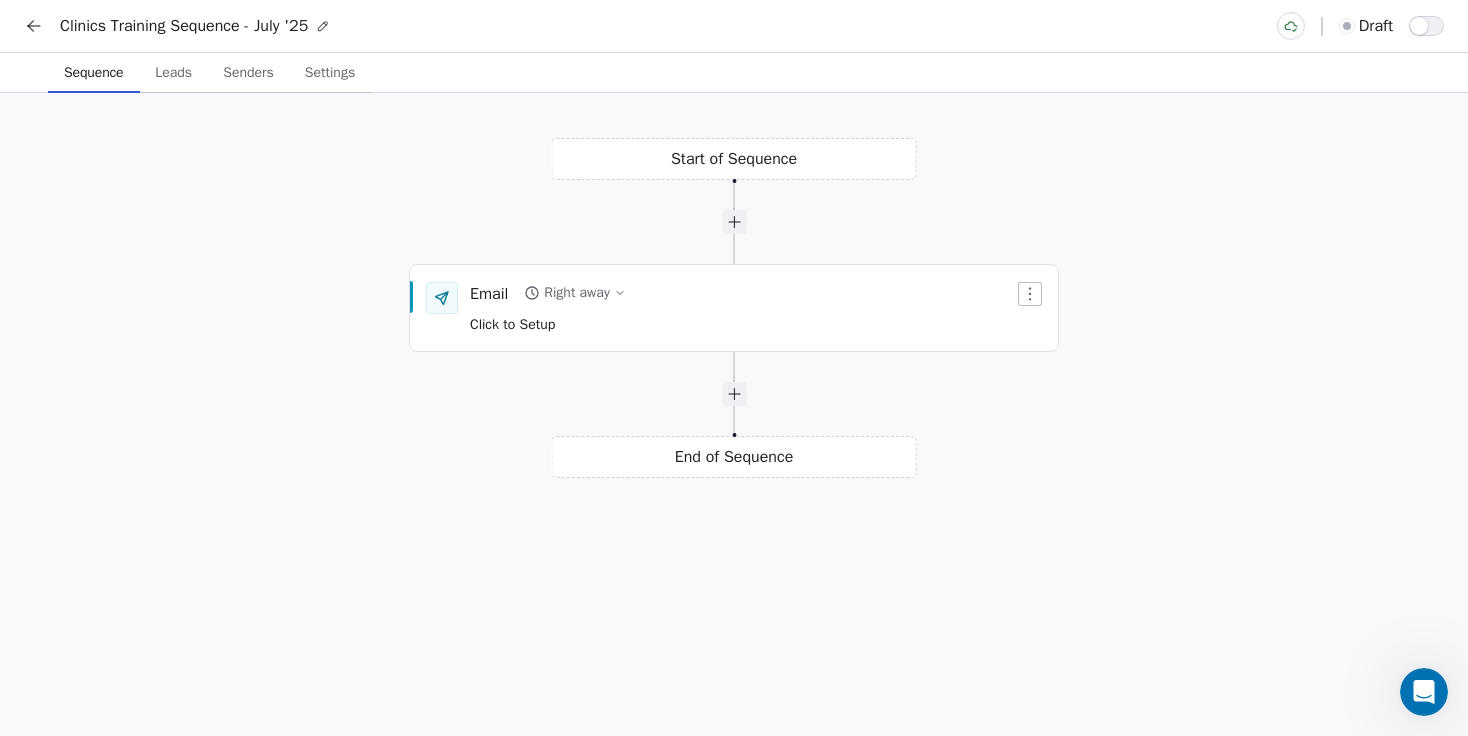click 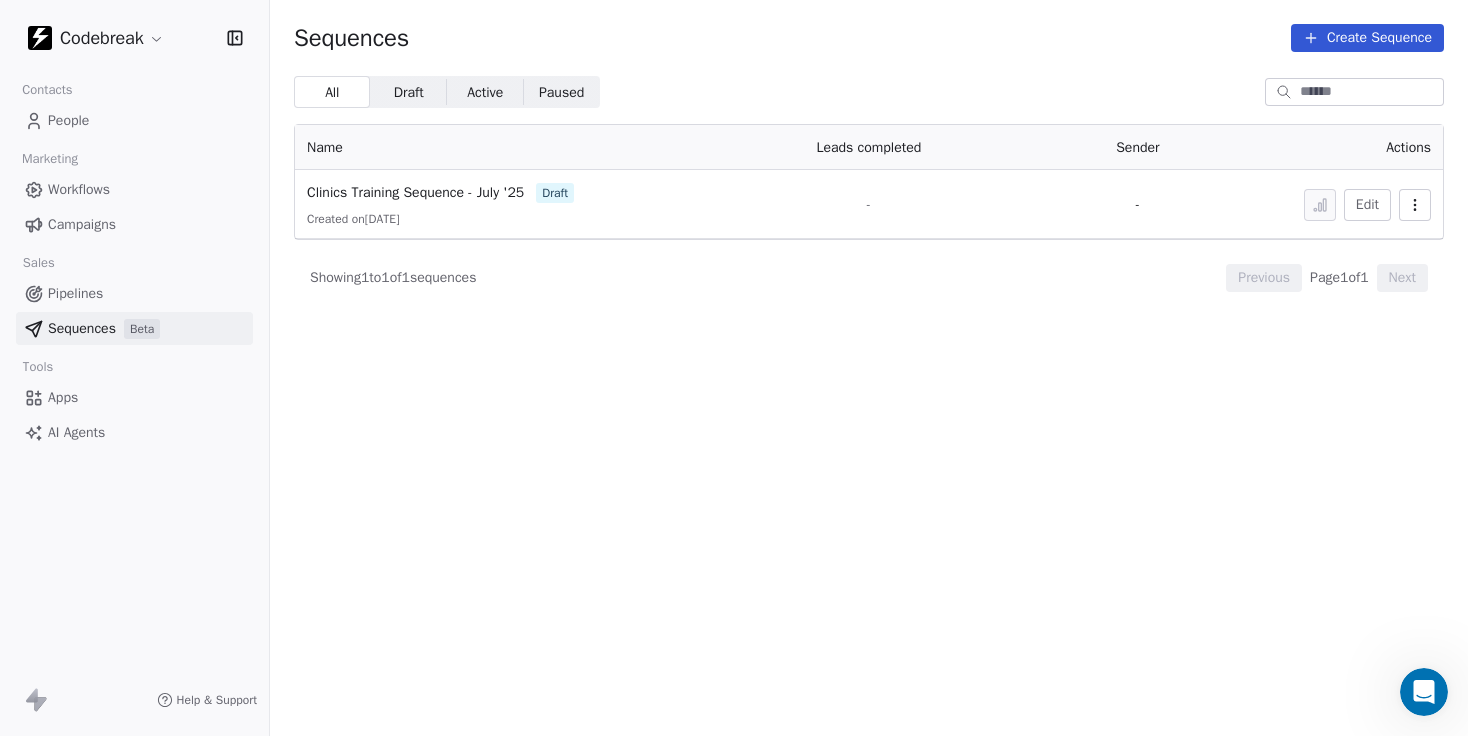 click 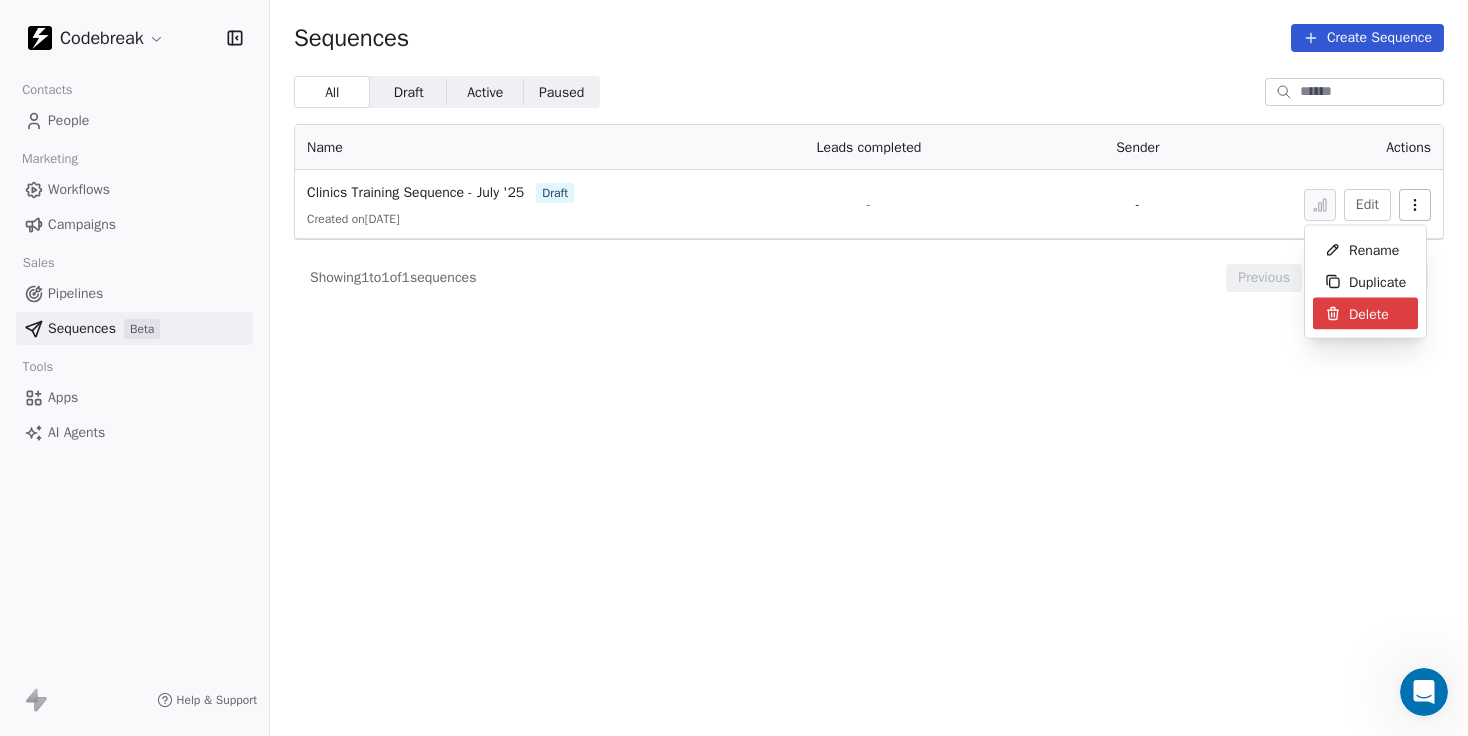 click on "Delete" at bounding box center [1369, 313] 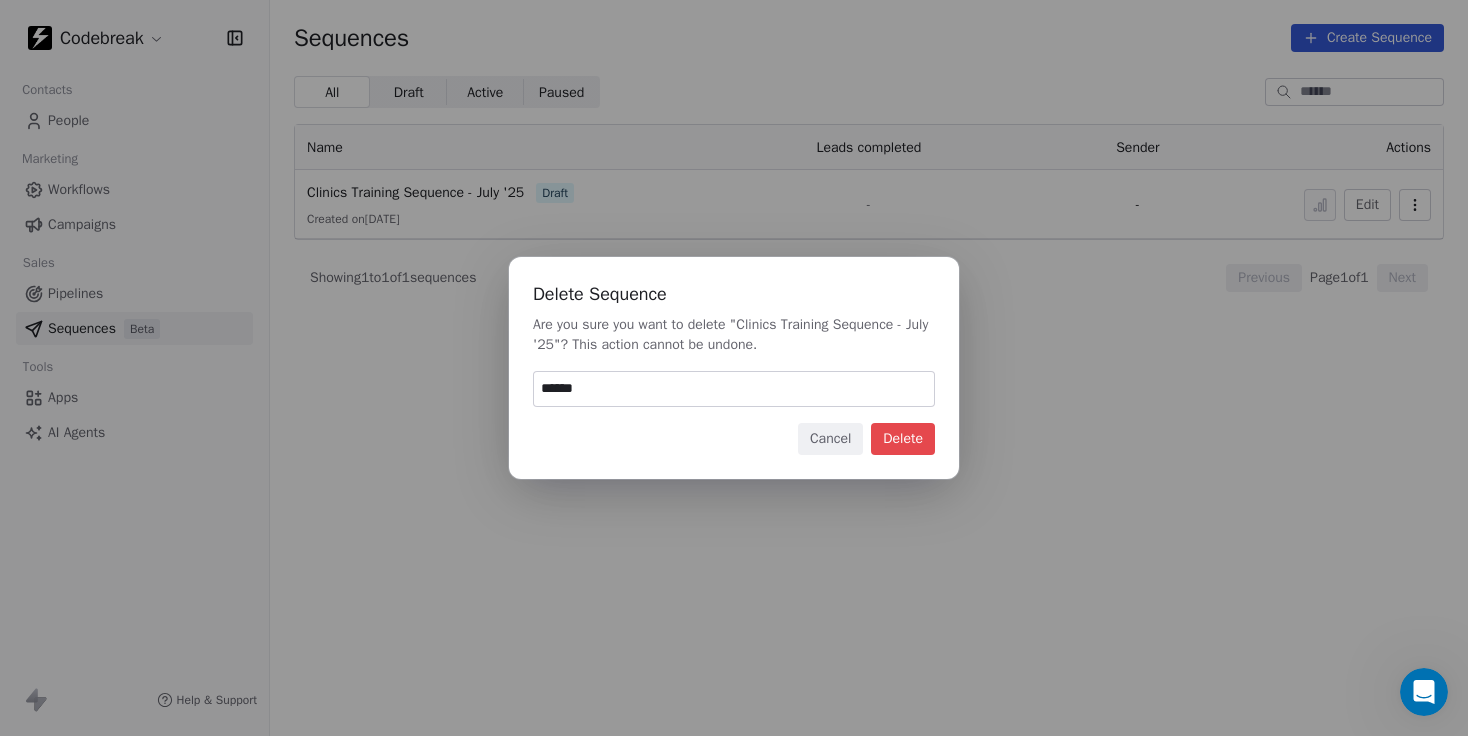 type on "******" 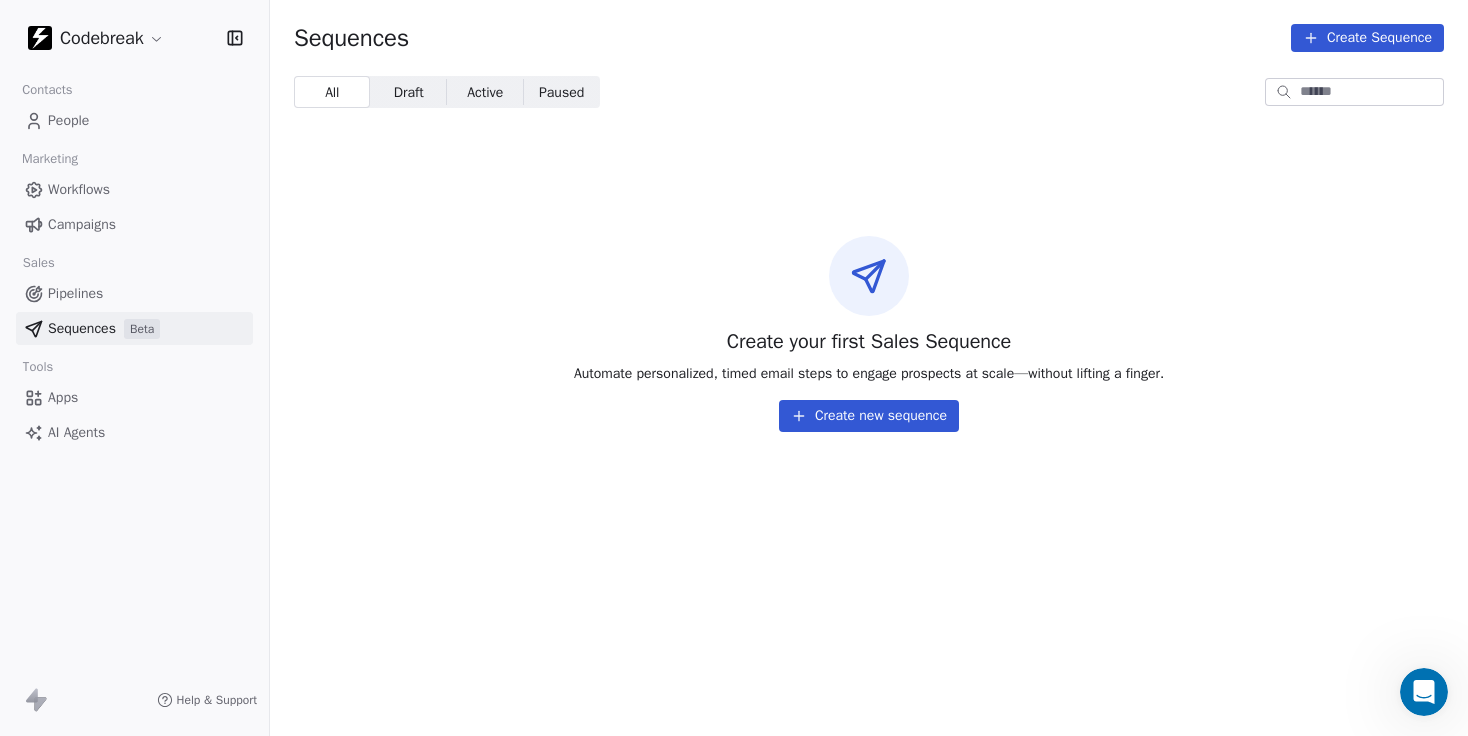click on "Campaigns" at bounding box center (82, 224) 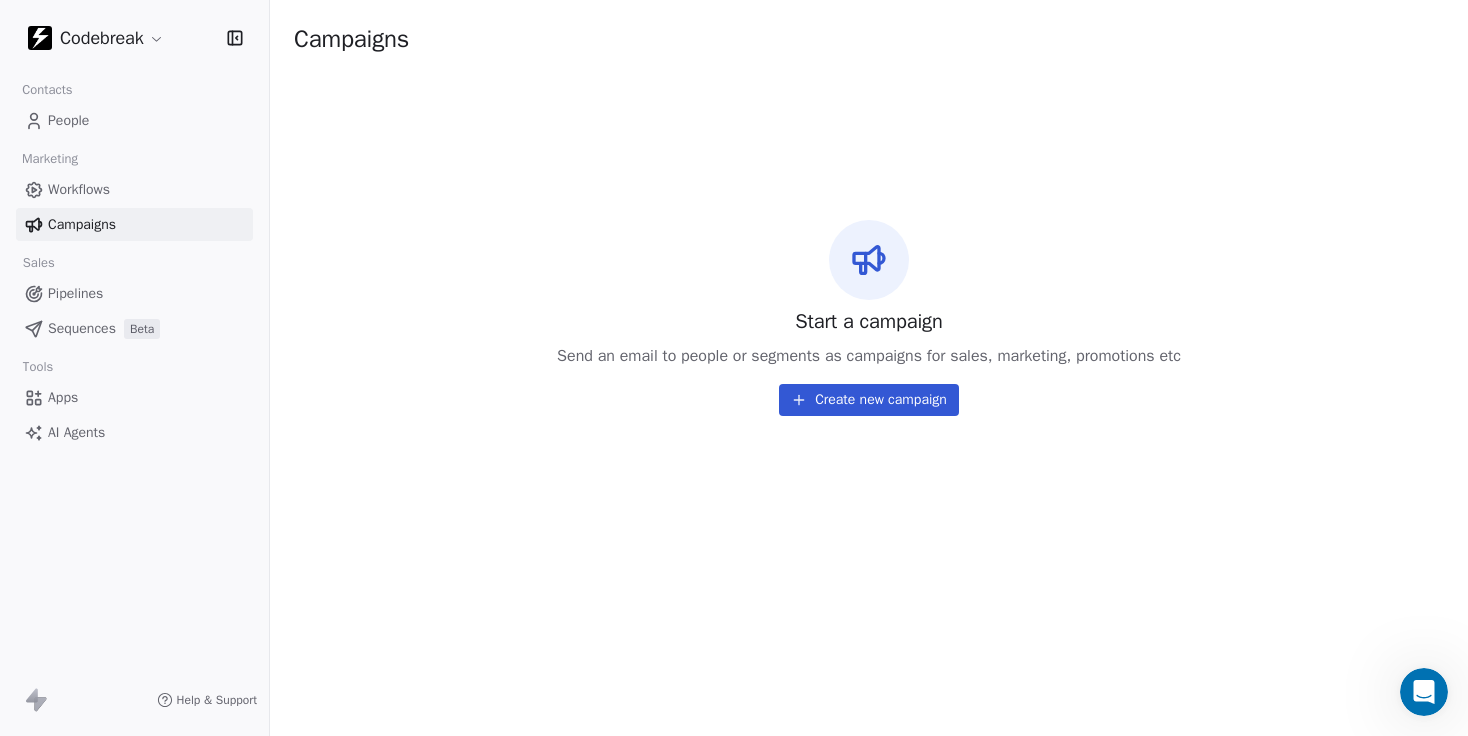 click on "Workflows" at bounding box center (79, 189) 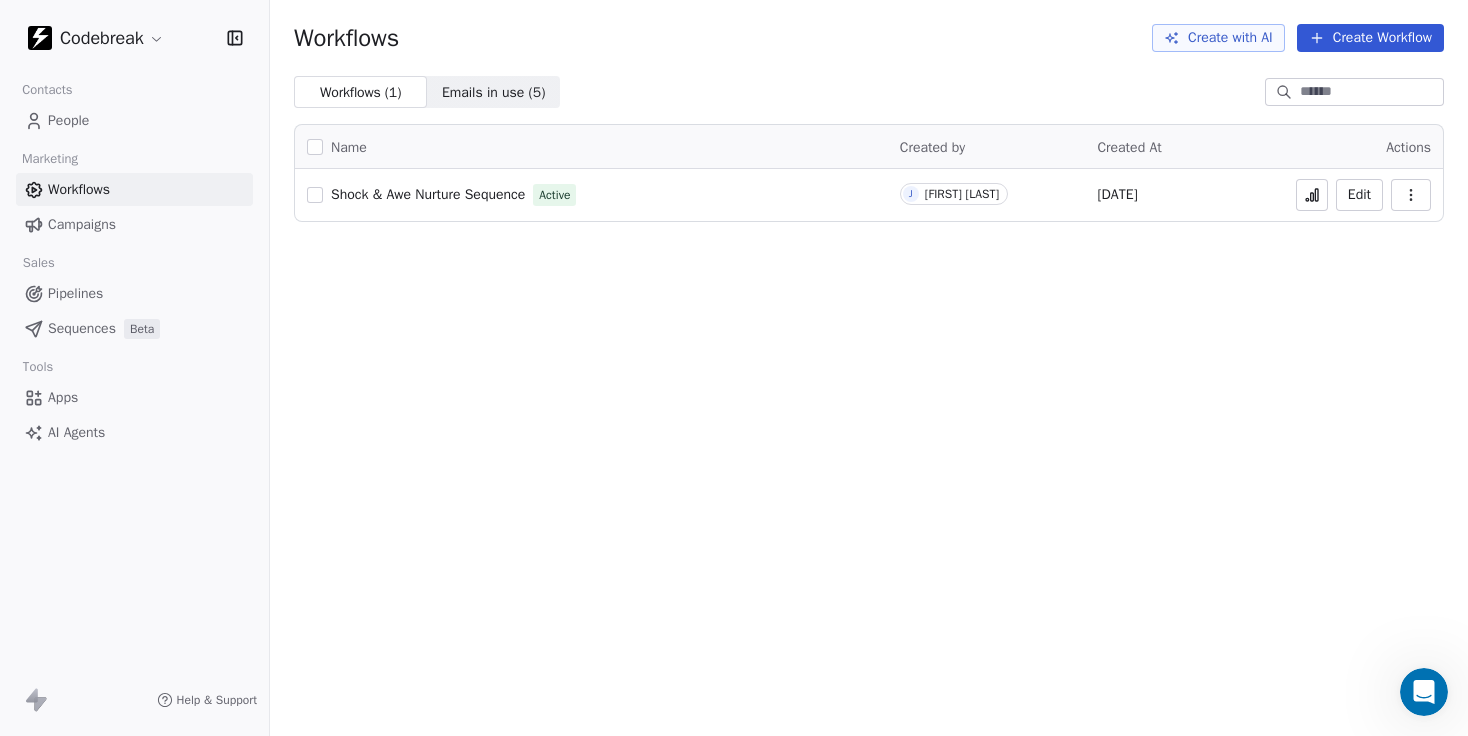 click on "Create Workflow" at bounding box center (1370, 38) 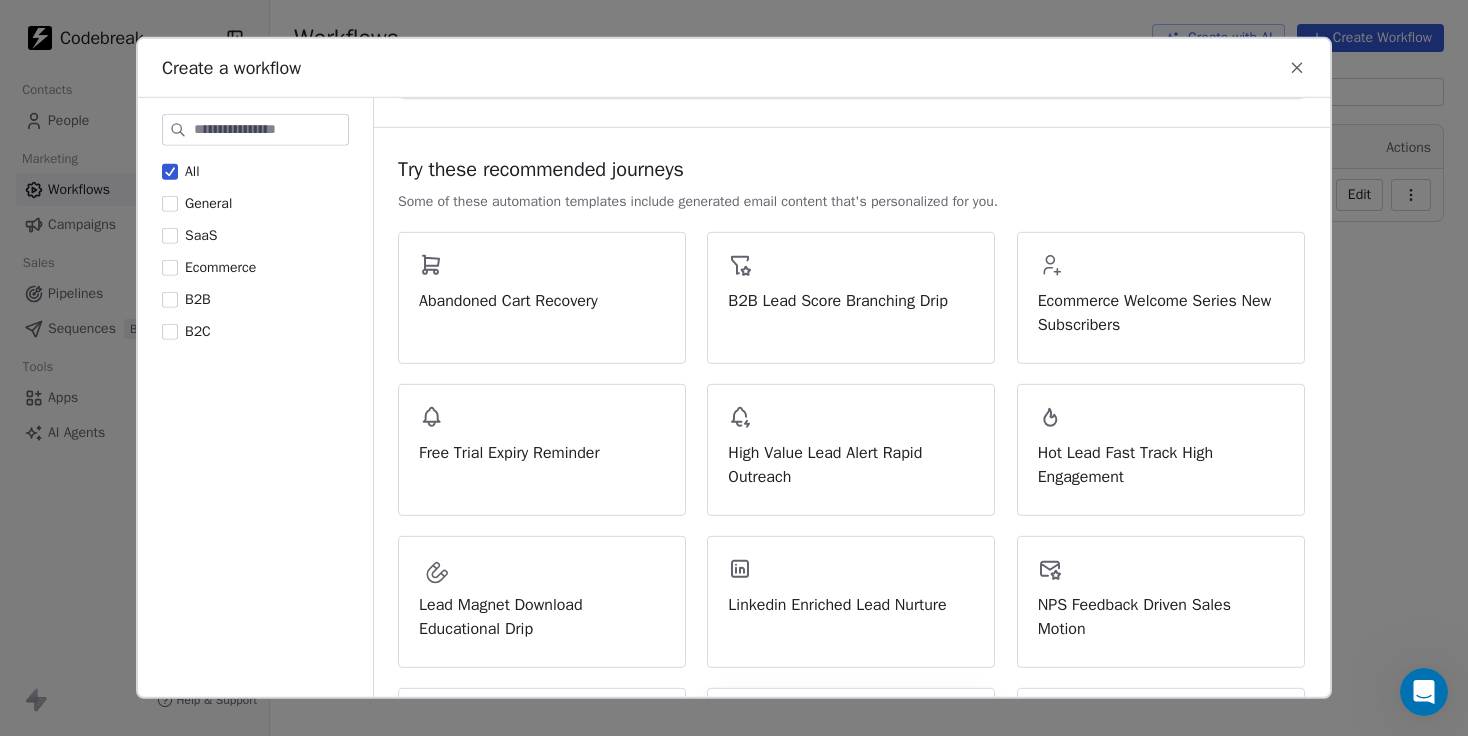 scroll, scrollTop: 0, scrollLeft: 0, axis: both 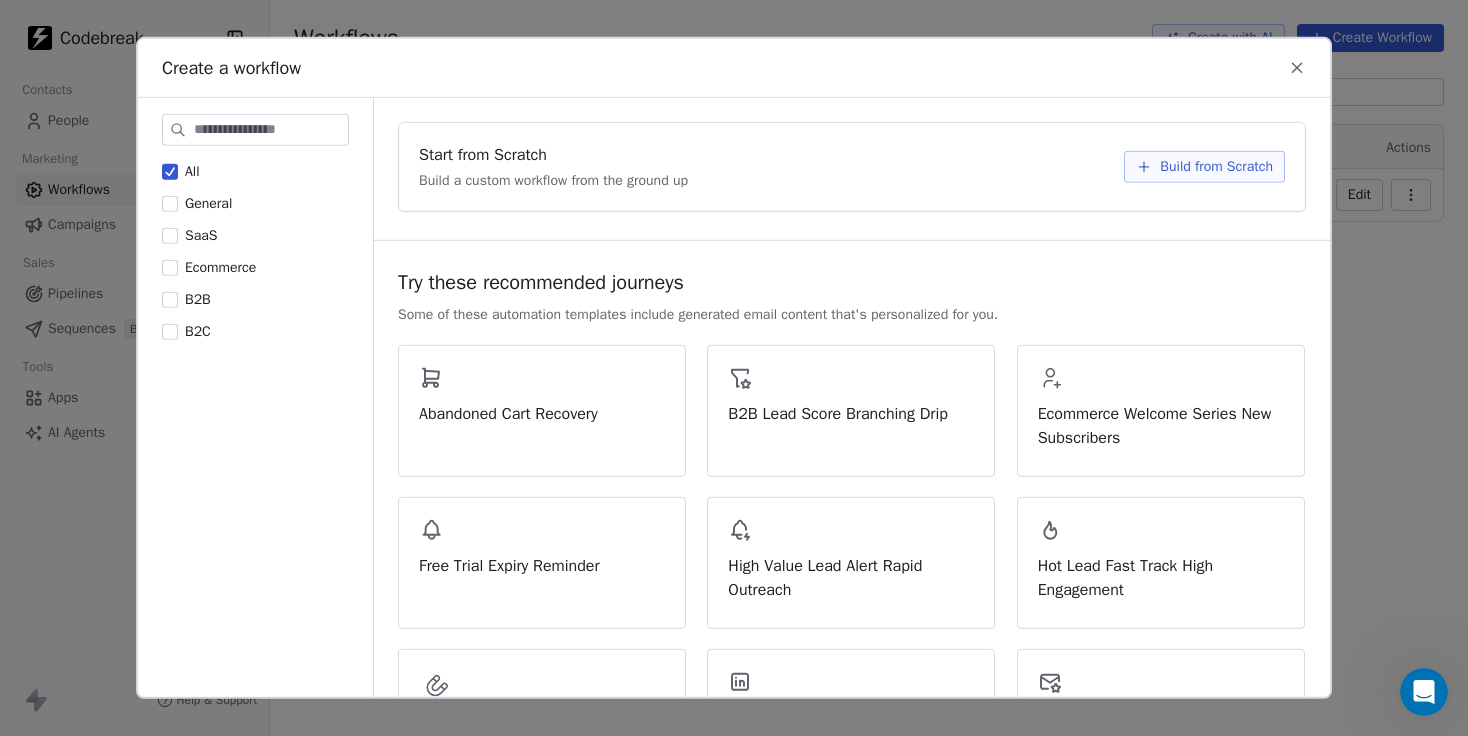 click on "Build from Scratch" at bounding box center [1216, 167] 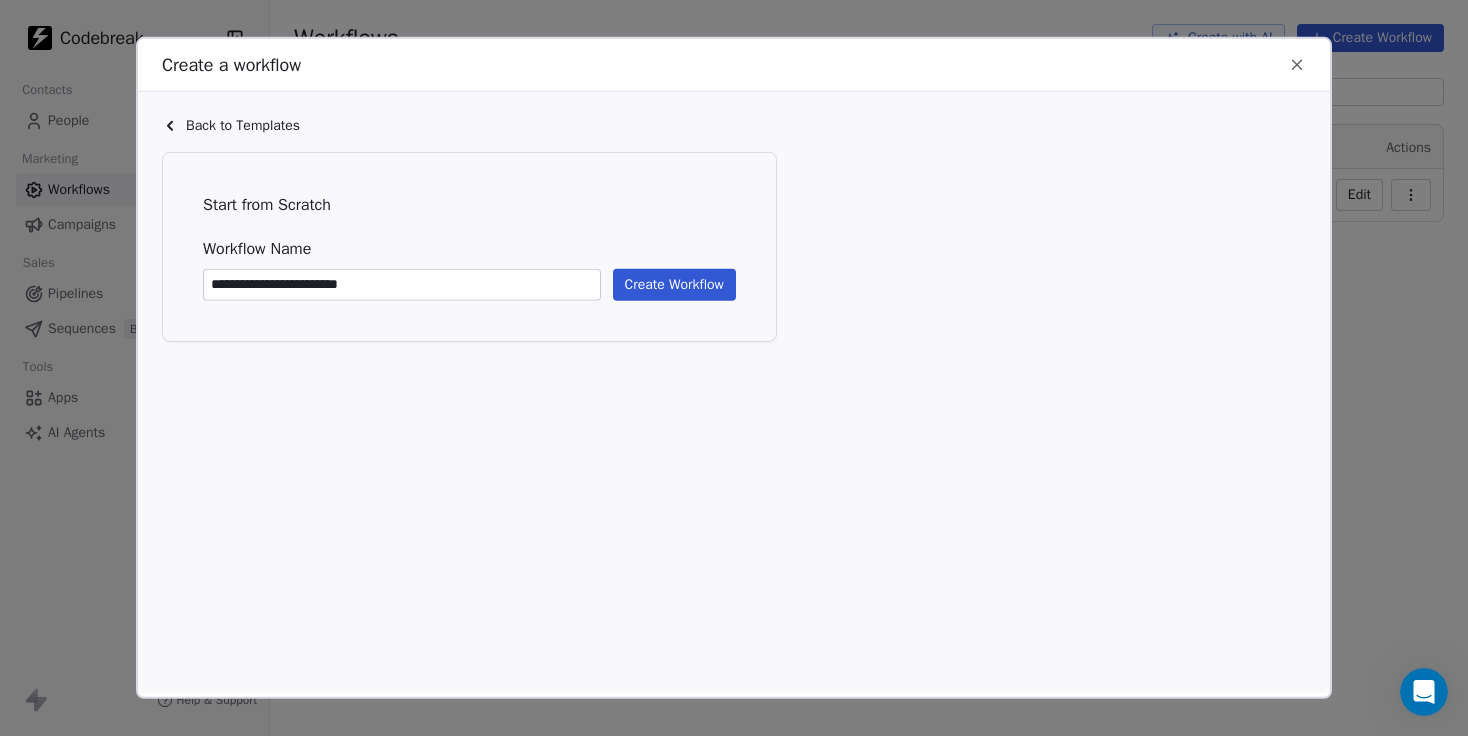 type on "**********" 